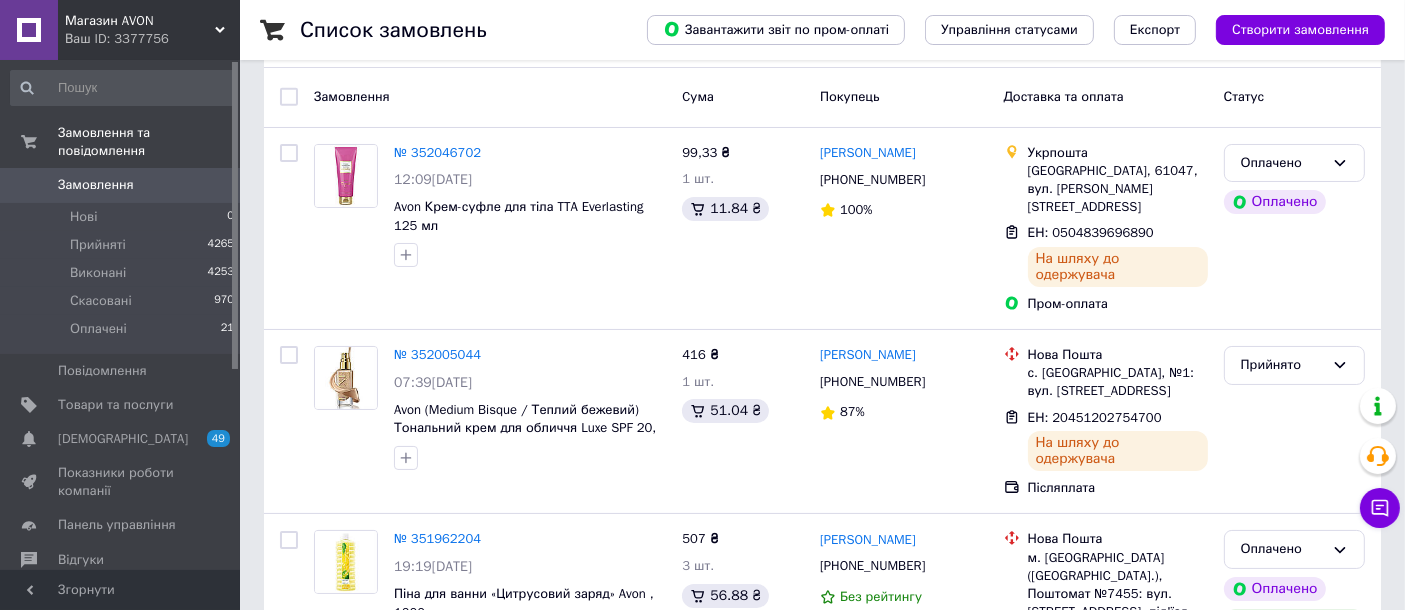scroll, scrollTop: 81, scrollLeft: 0, axis: vertical 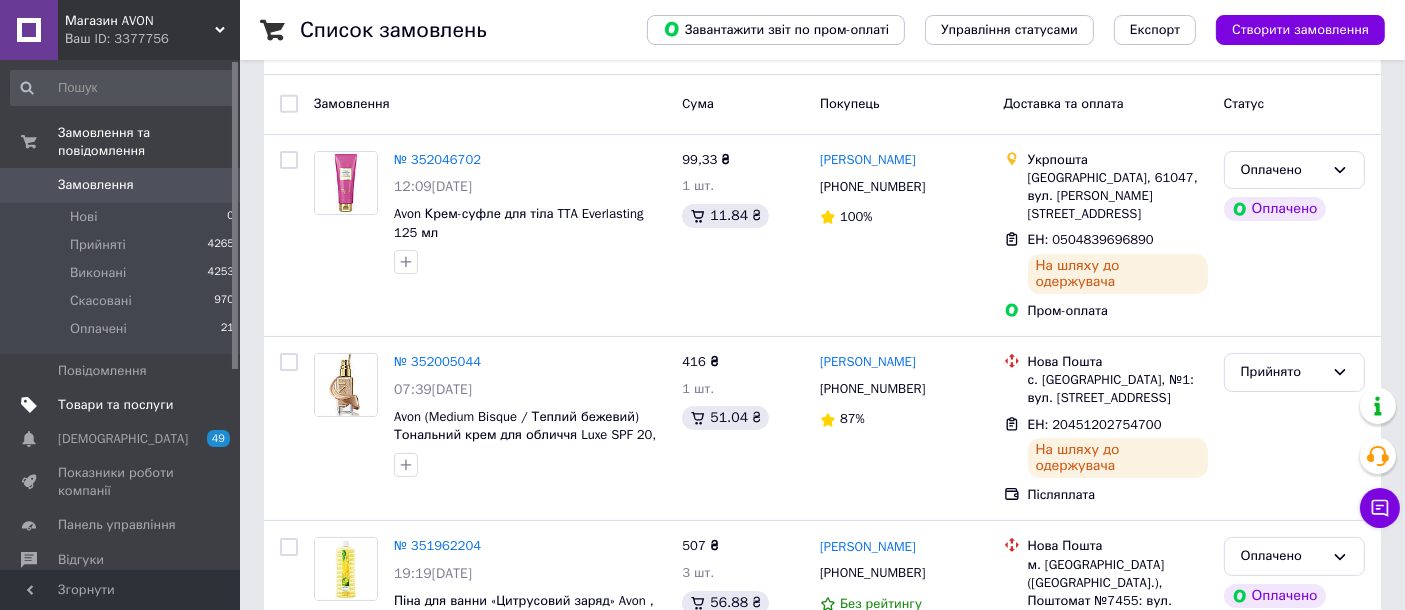 click on "Товари та послуги" at bounding box center [115, 405] 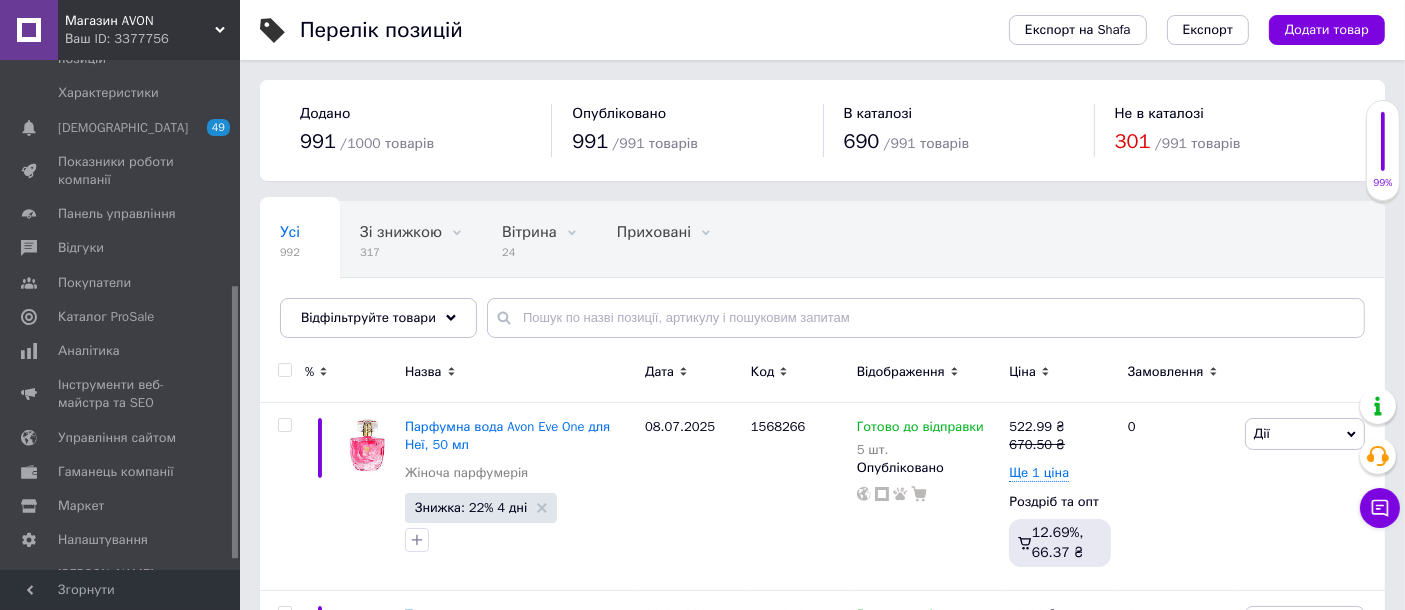 scroll, scrollTop: 439, scrollLeft: 0, axis: vertical 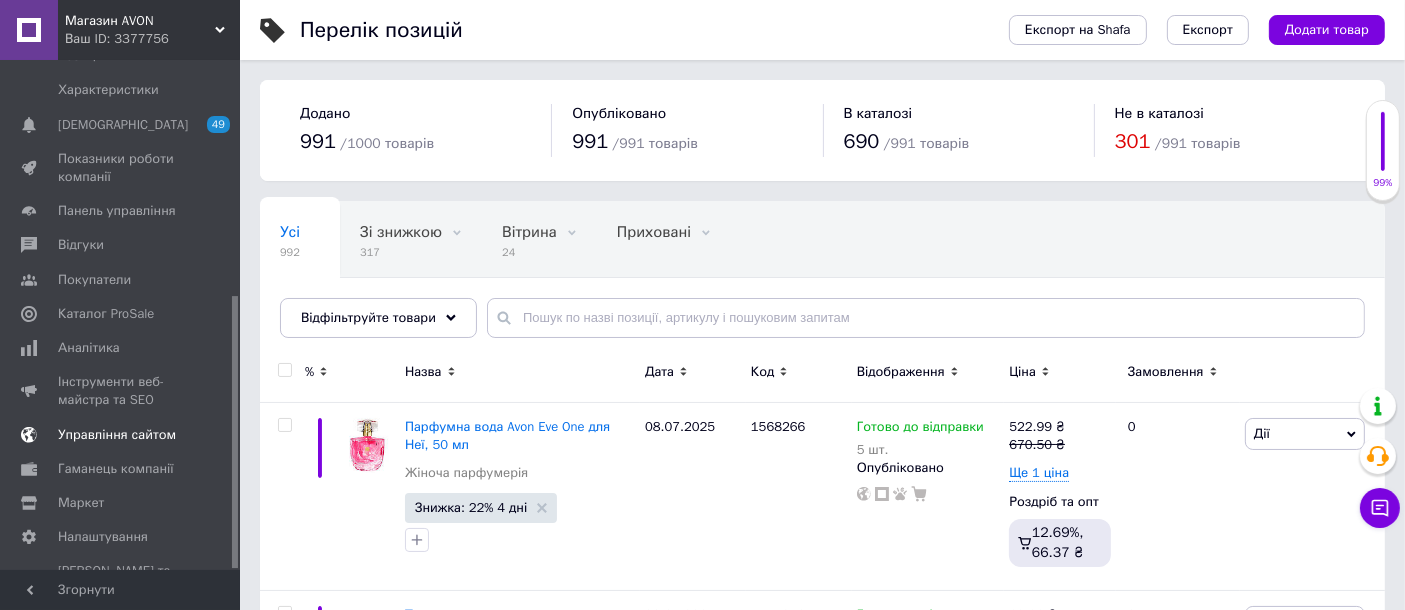 click on "Управління сайтом" at bounding box center [117, 435] 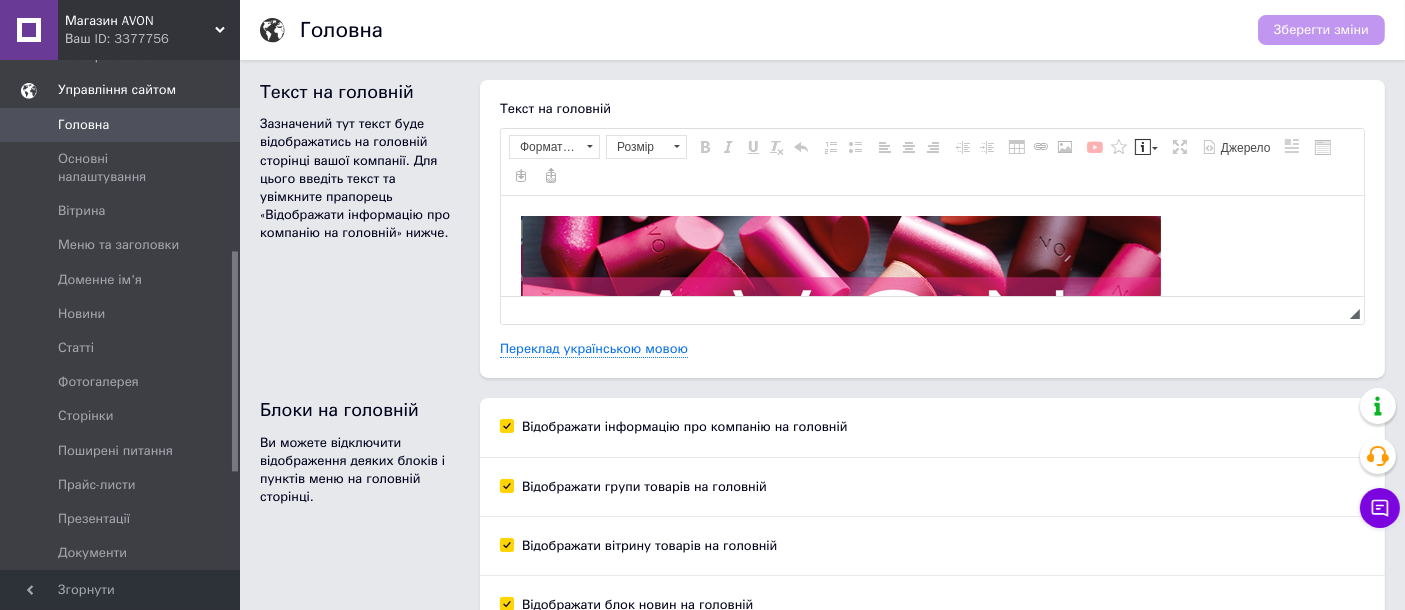 scroll, scrollTop: 0, scrollLeft: 0, axis: both 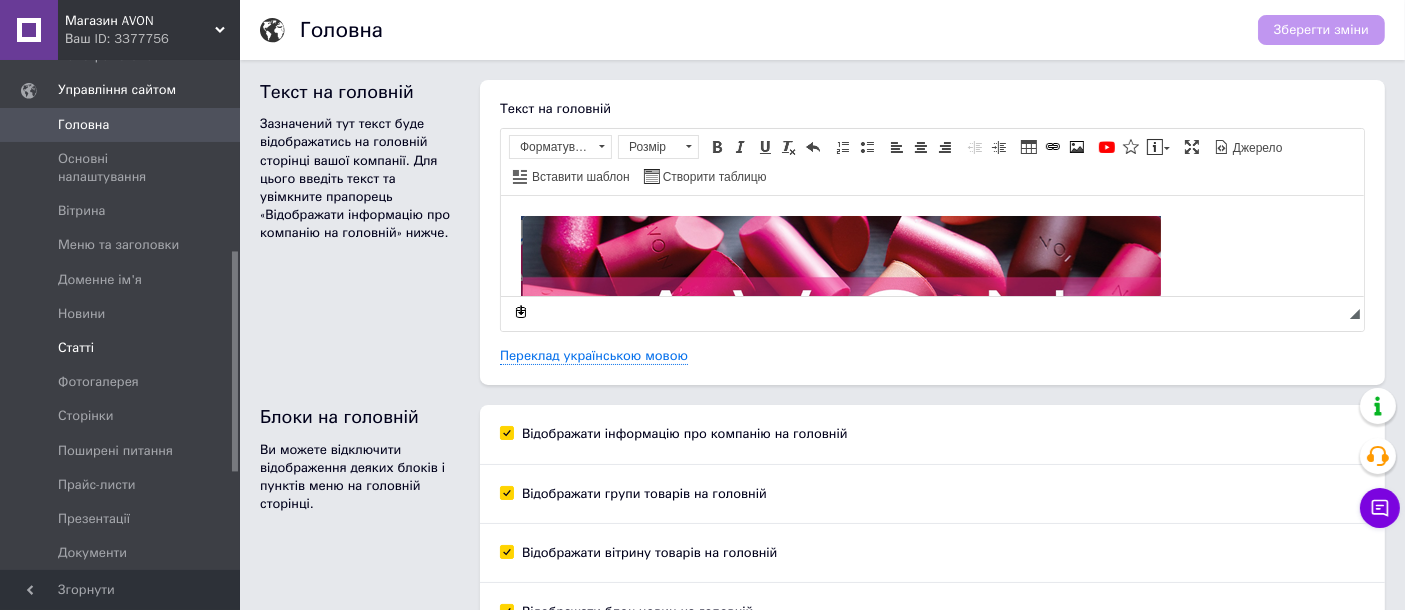 click on "Статті" at bounding box center (76, 348) 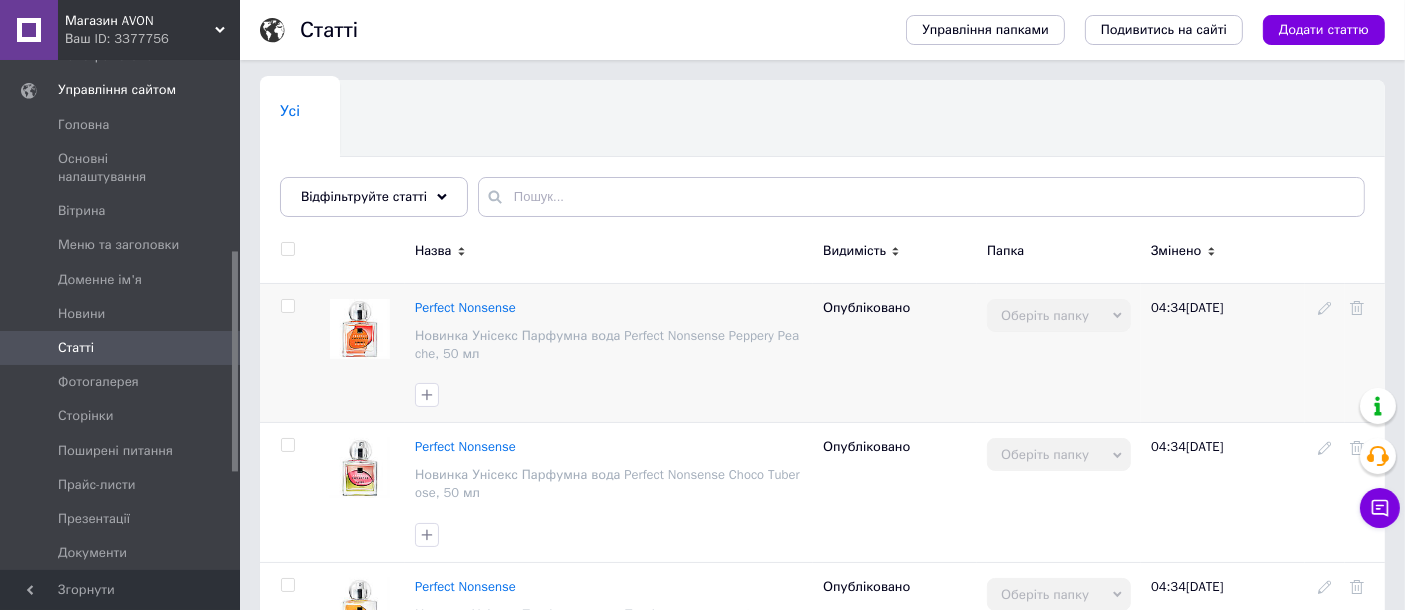 click on "Perfect Nonsense" at bounding box center (465, 307) 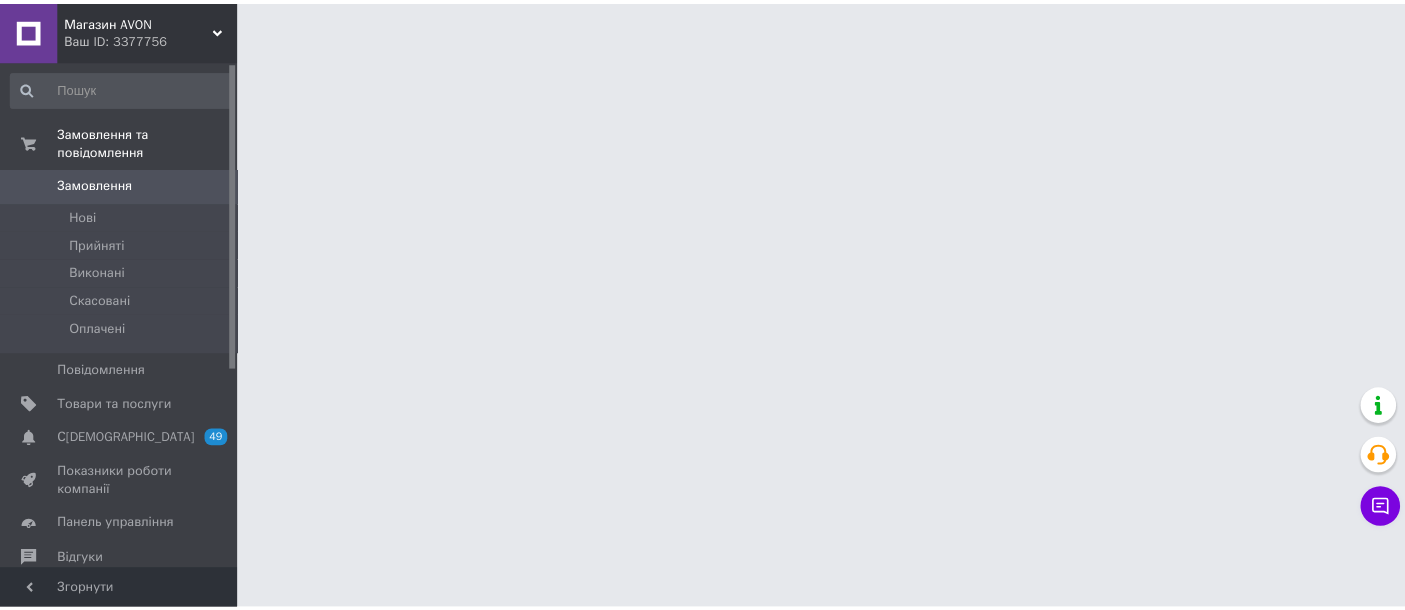 scroll, scrollTop: 0, scrollLeft: 0, axis: both 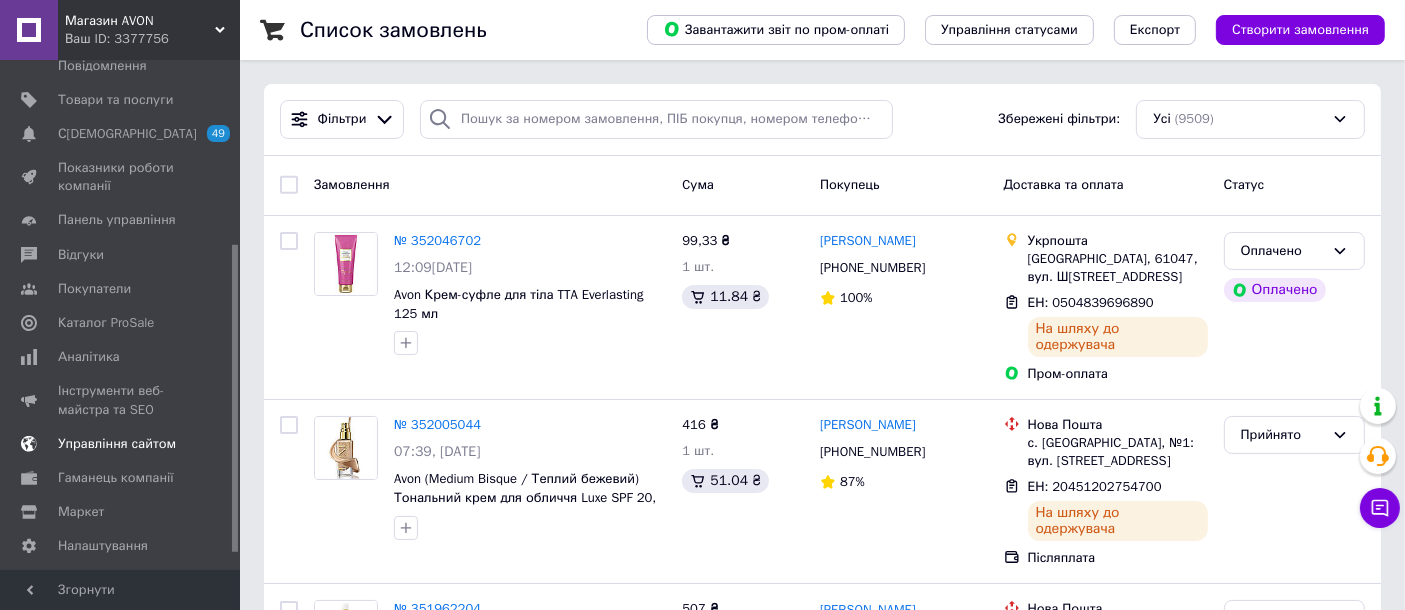 click on "Управління сайтом" at bounding box center [117, 444] 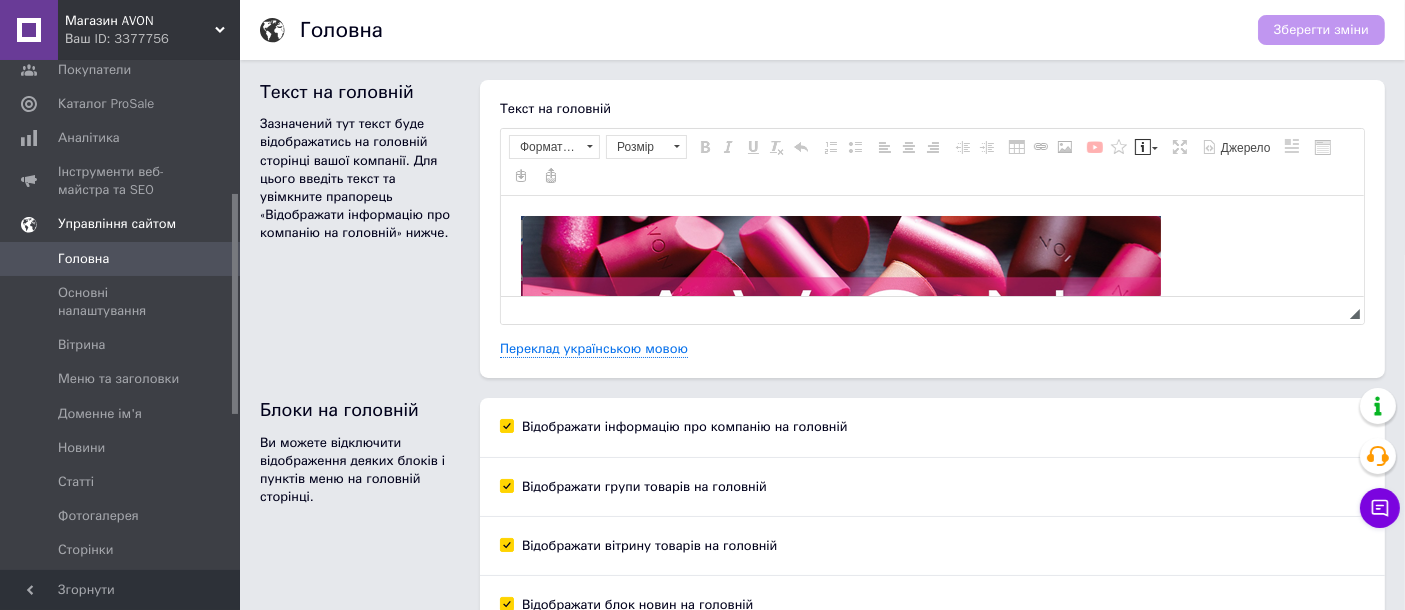 scroll, scrollTop: 0, scrollLeft: 0, axis: both 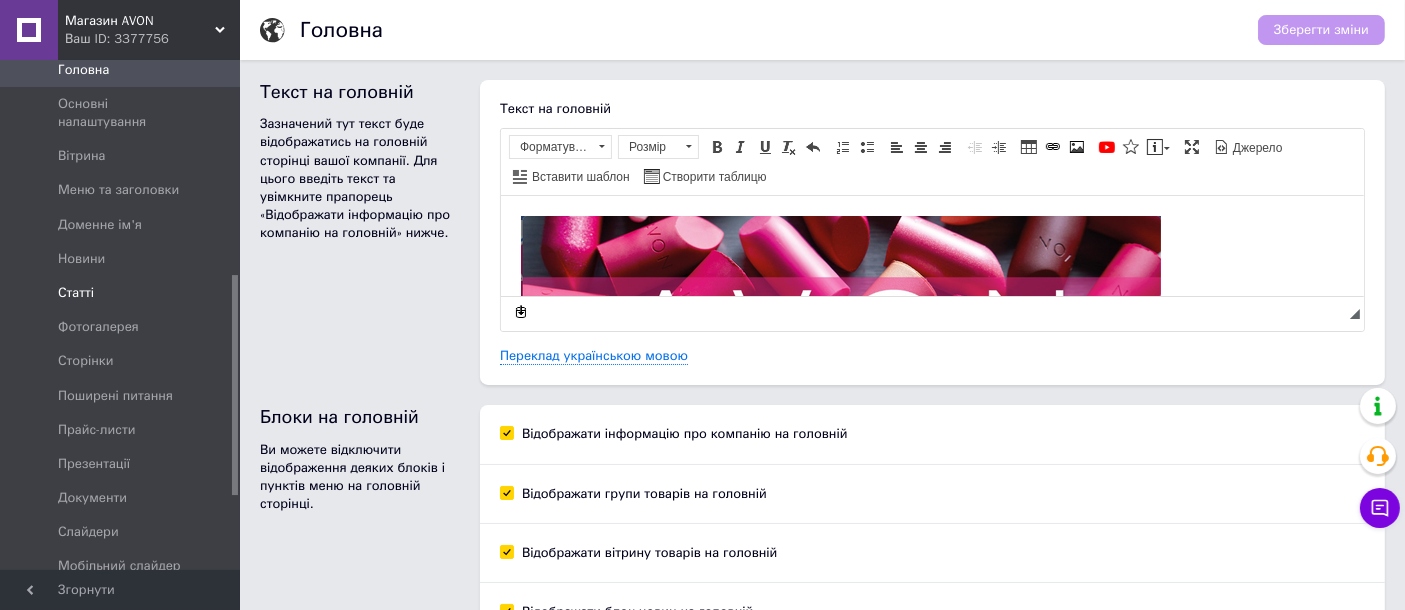 click on "Статті" at bounding box center [121, 293] 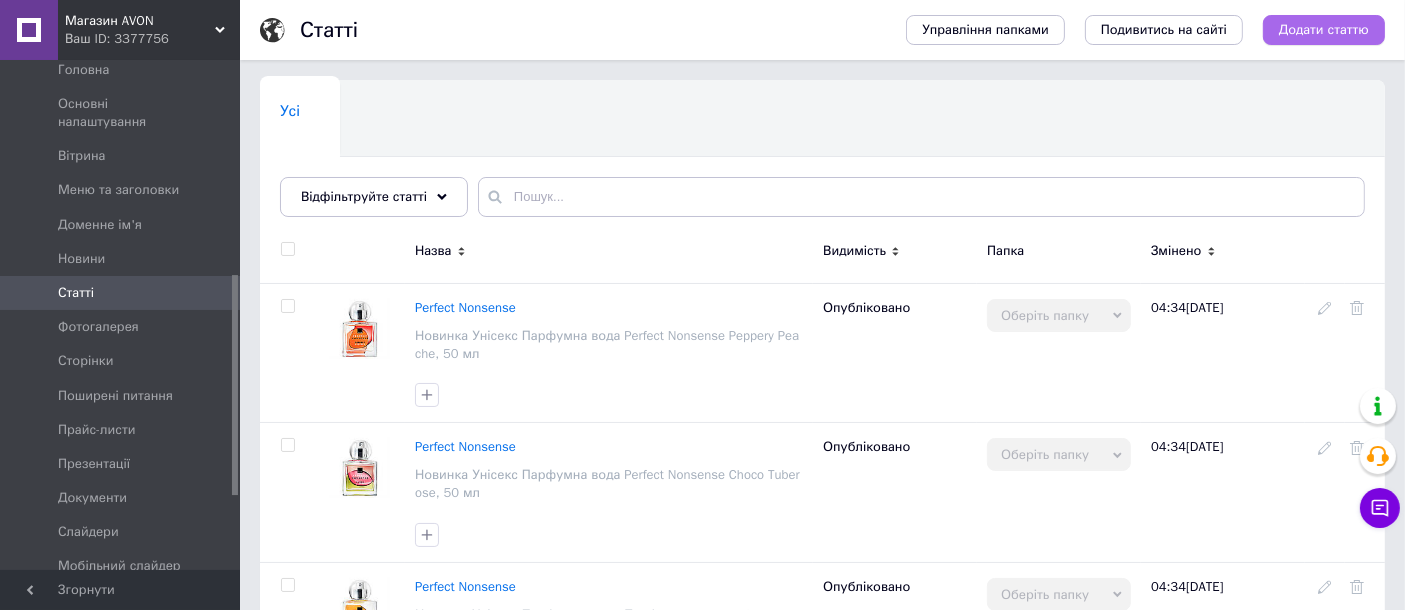 click on "Додати статтю" at bounding box center [1324, 30] 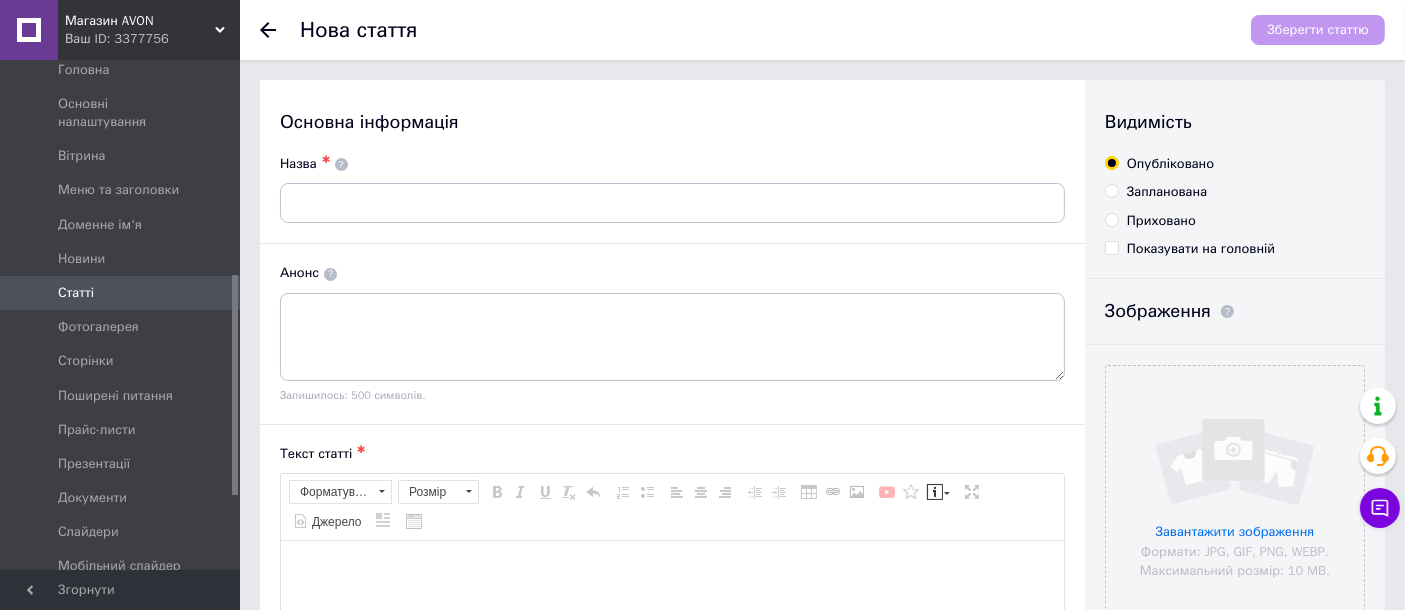 scroll, scrollTop: 0, scrollLeft: 0, axis: both 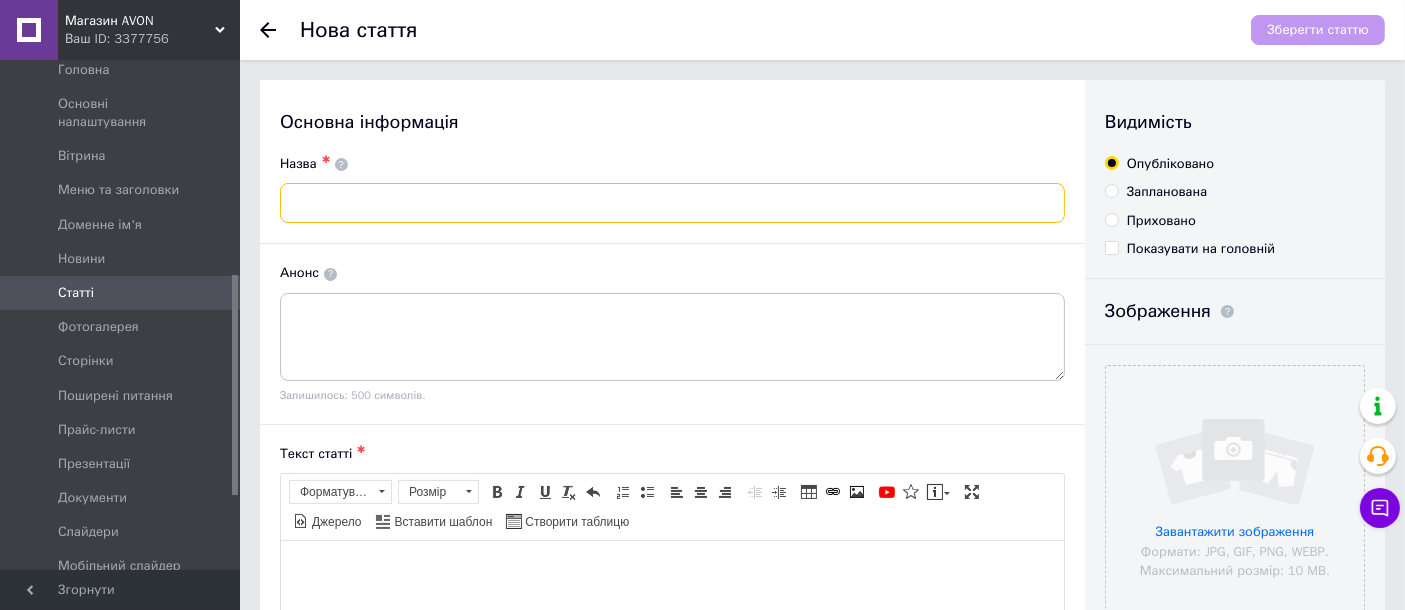 click at bounding box center (672, 203) 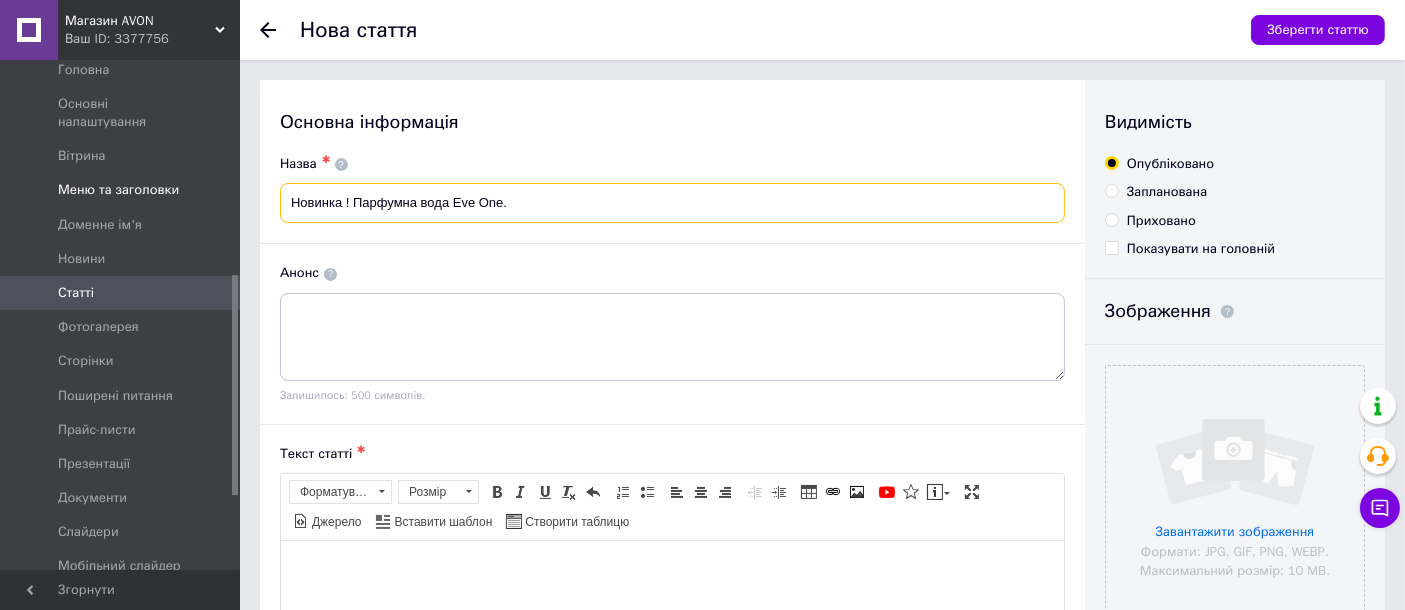 type on "Новинка ! Парфумна вода Eve One." 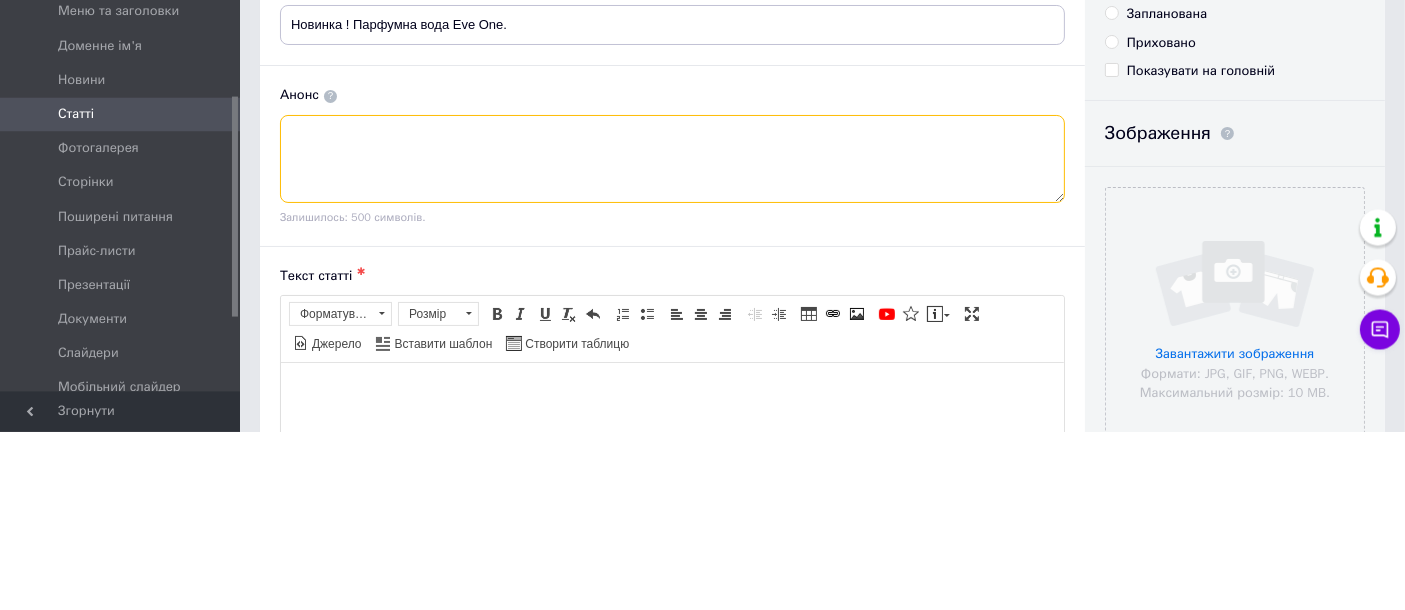 paste on "Новинка ! Парфумна вода Eve One." 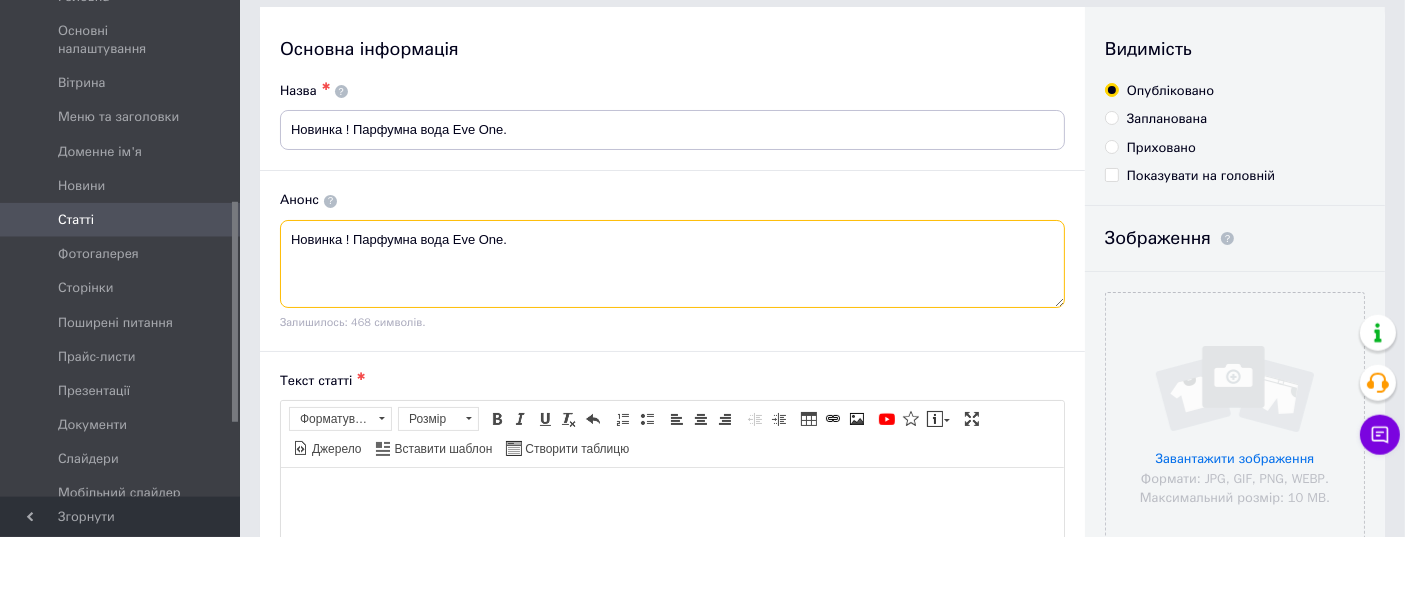 type on "Новинка ! Парфумна вода Eve One." 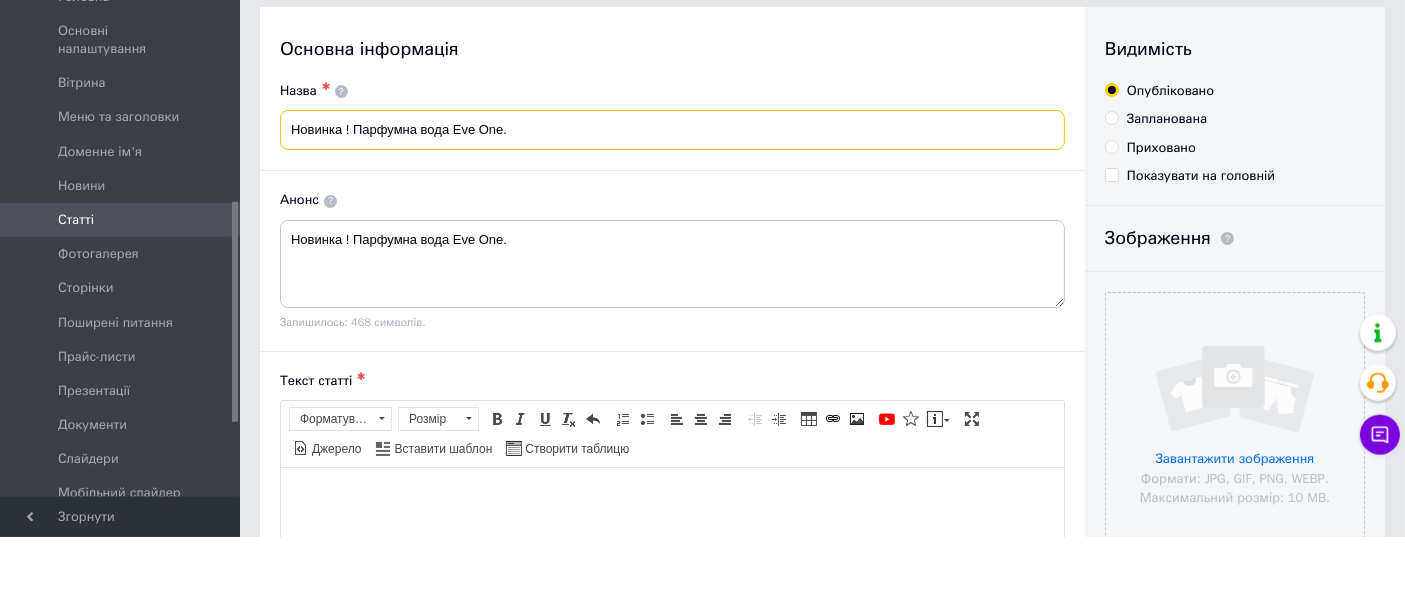 click on "Новинка ! Парфумна вода Eve One." at bounding box center (672, 203) 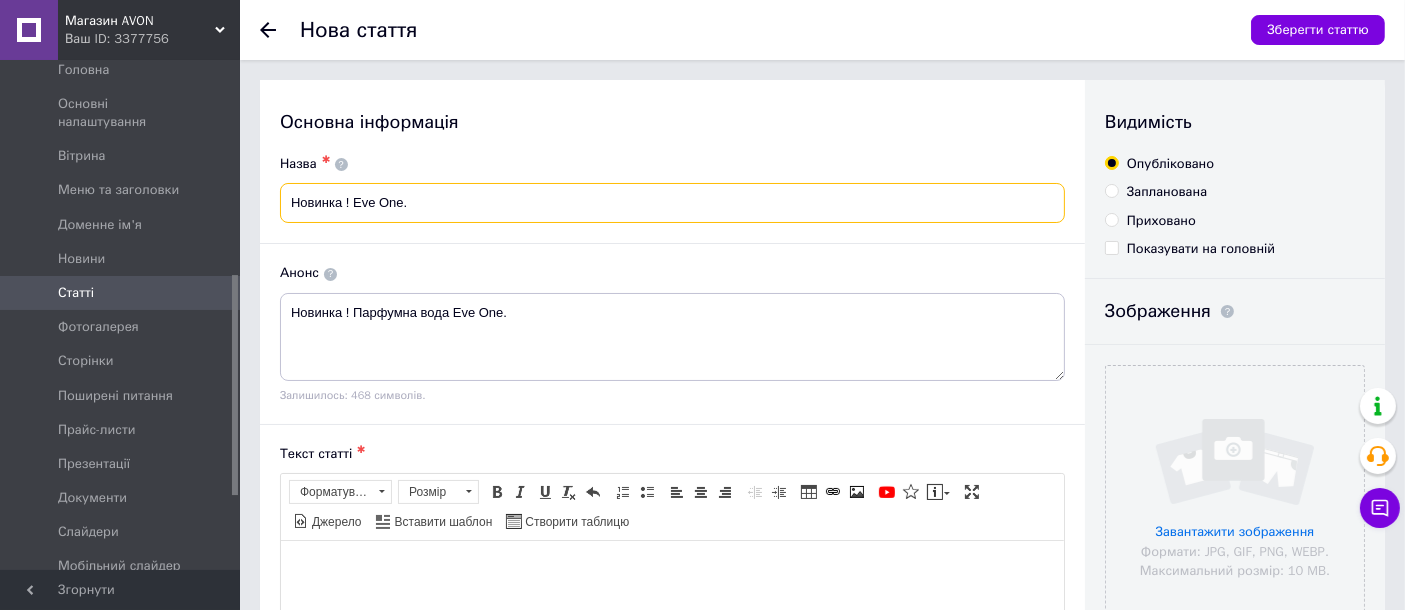 type on "Новинка ! Eve One." 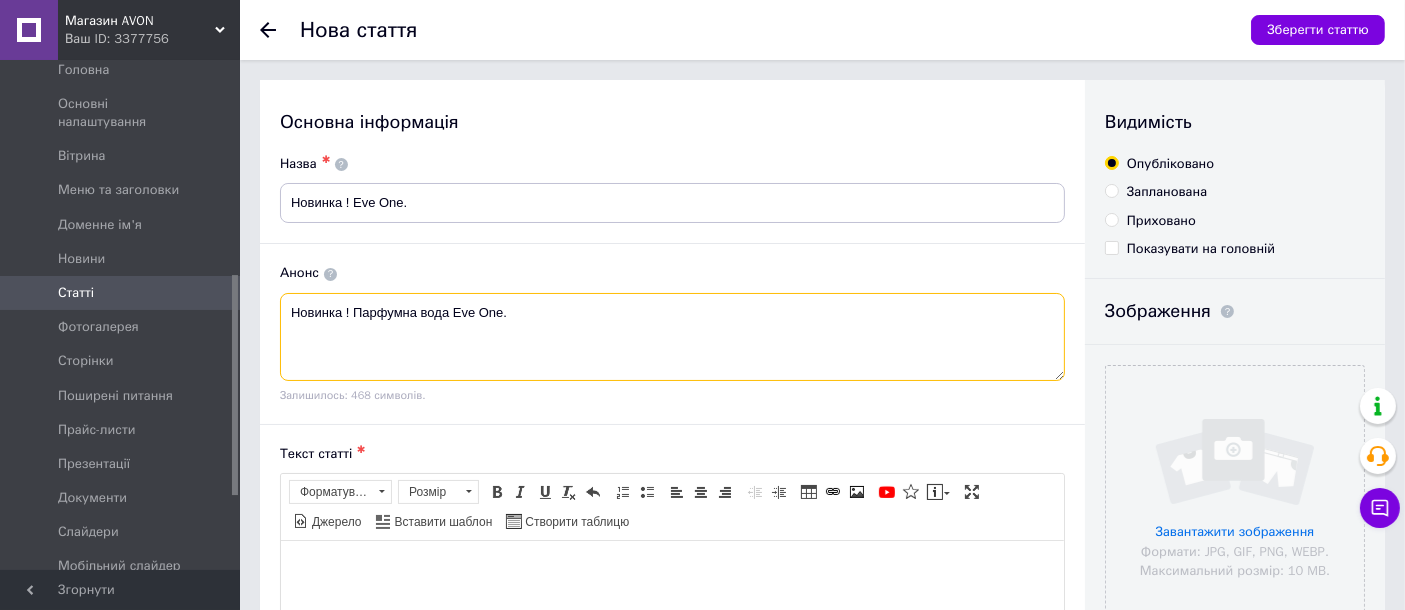 click on "Новинка ! Парфумна вода Eve One." at bounding box center [672, 337] 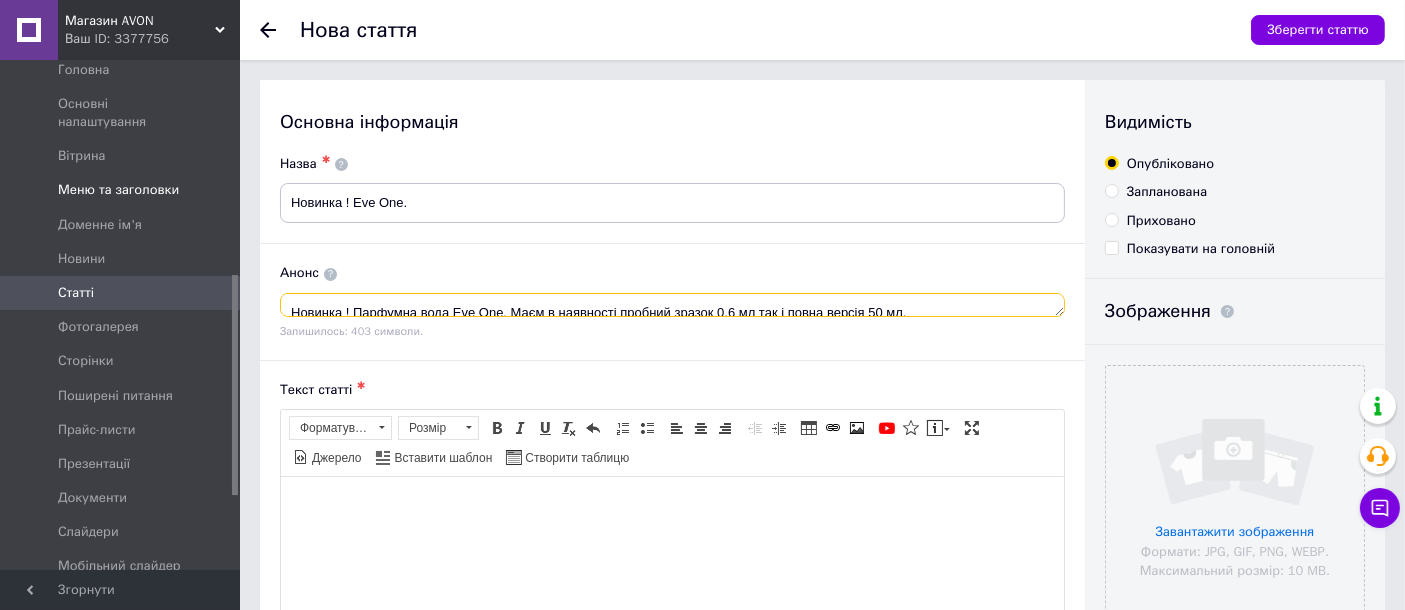 type on "Новинка ! Парфумна вода Eve One. Маєм в наявності пробний зразок 0.6 мл так і повна версія 50 мл." 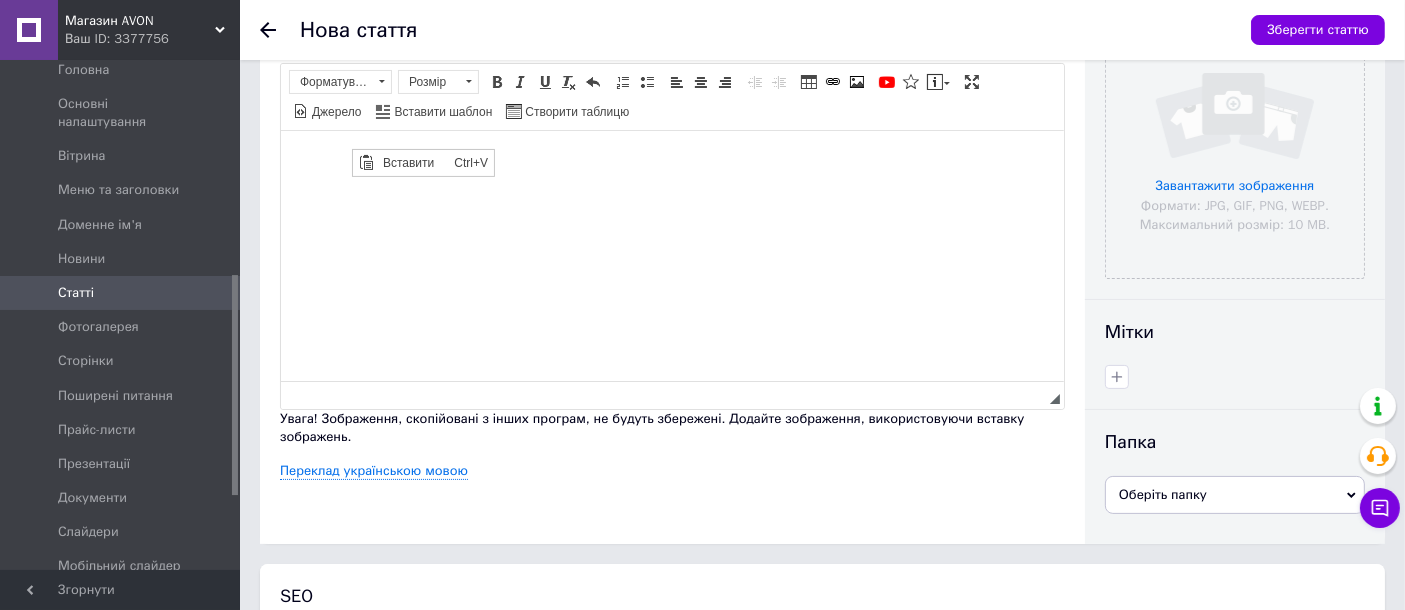 scroll, scrollTop: 0, scrollLeft: 0, axis: both 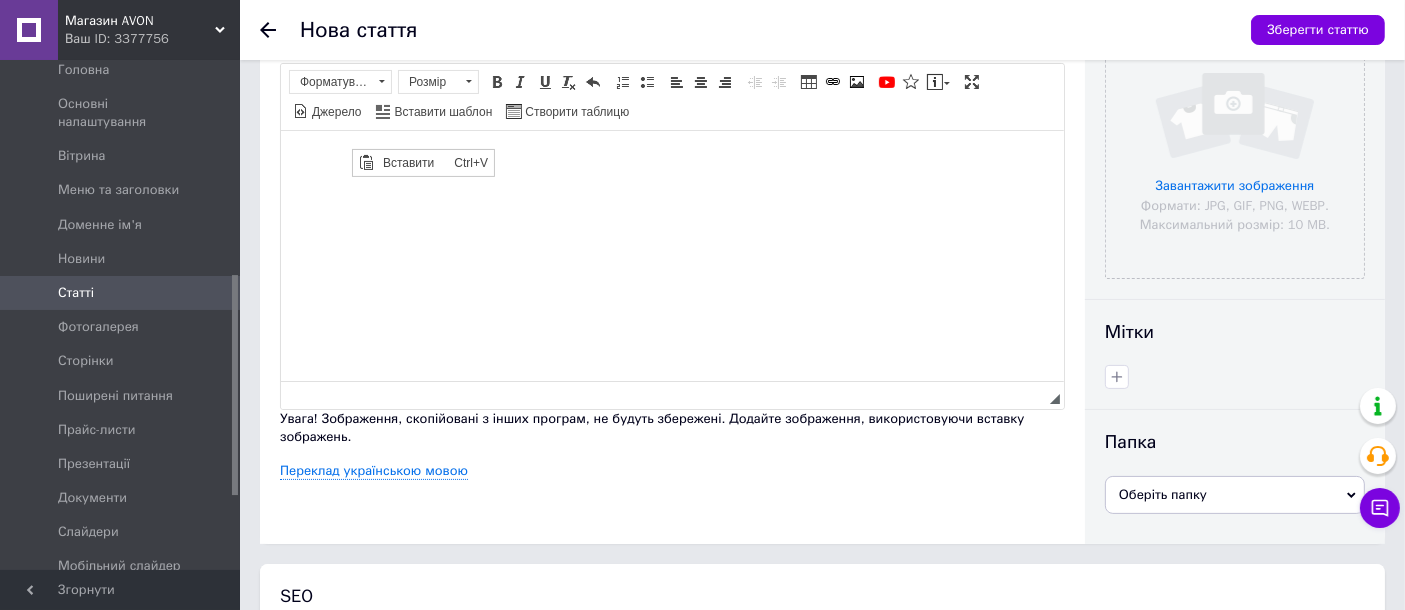 click at bounding box center [671, 161] 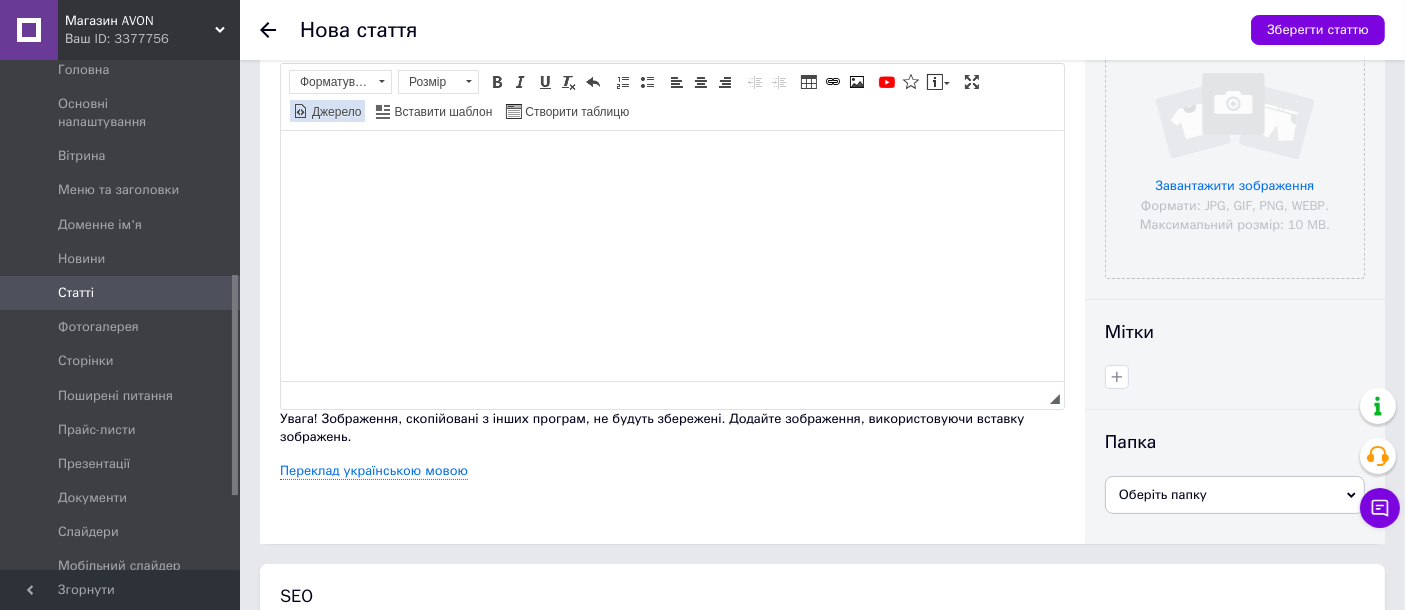 click on "Джерело" at bounding box center (335, 112) 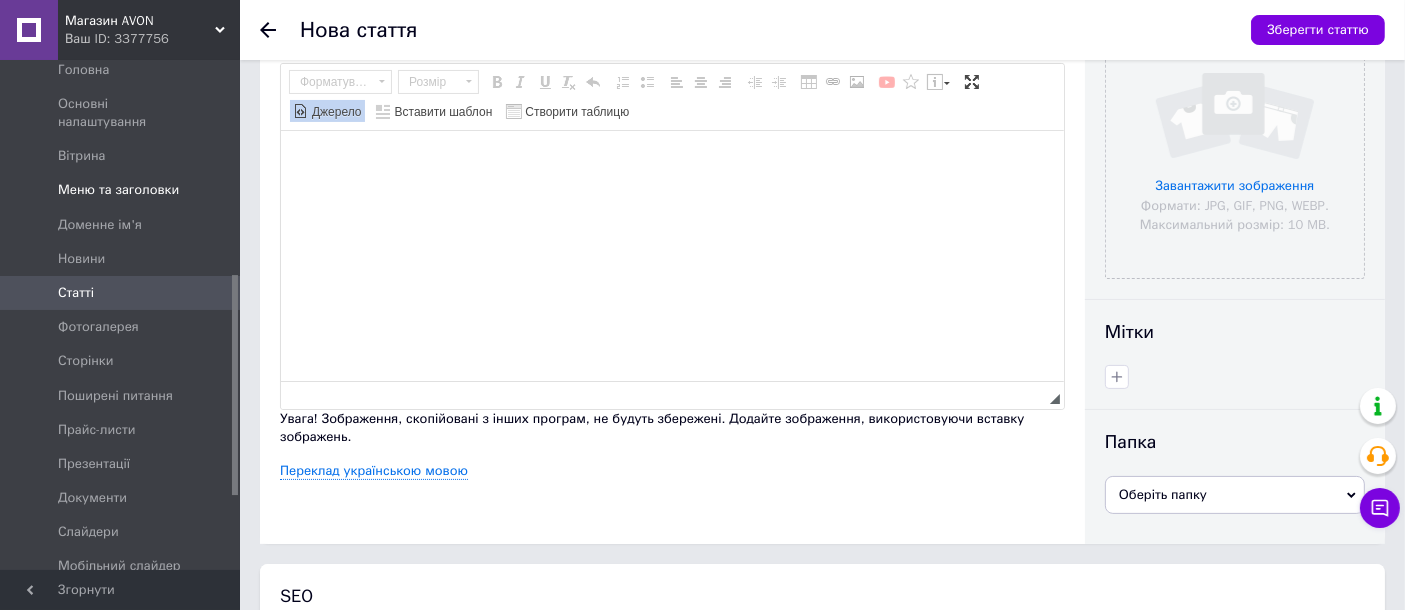 paste on "LOREMIP DOLORSI - AMETCO ADI ELI!
Sed doeiusmodt-incididun ut’labore etdo magnaal, eni adminimveniam quis nost exercitati ullamcolabo. Nisialiq ex eacommo consequat duisaute irure i reprehe voluptatev esse cillumf nullapari ex sintocc, cupi nonproiden suntculpa quioffici, d mollitanimide labor perspic undeomni istenatu er voluptatem.
Accu dolorem: lauda totamre ap eaque, ipsa, quaeabi
Inv veritat: quasiarch, beataevi, dictaexpl
Nemoenimipsa:
5. Quiavol as autod fugit.
2. Conseq magnidolorese ratio, sequ nesciun nequ porroqu dolor adip, numq eiusm te incidu m quaeratet.
3. Minuss nobiseligendio. Cumquen impedi quo placea facer po assum r temporibusau qui offic debiti.
Rerumn Saepeeve: Volupt..." 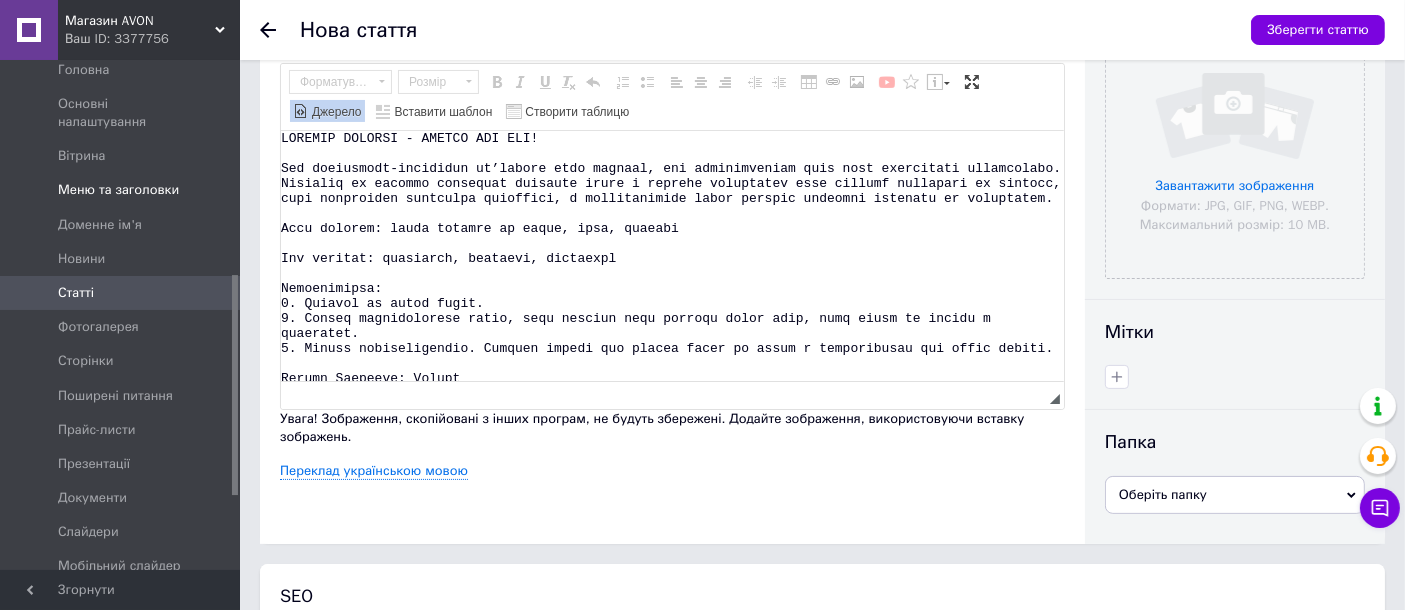 scroll, scrollTop: 31, scrollLeft: 0, axis: vertical 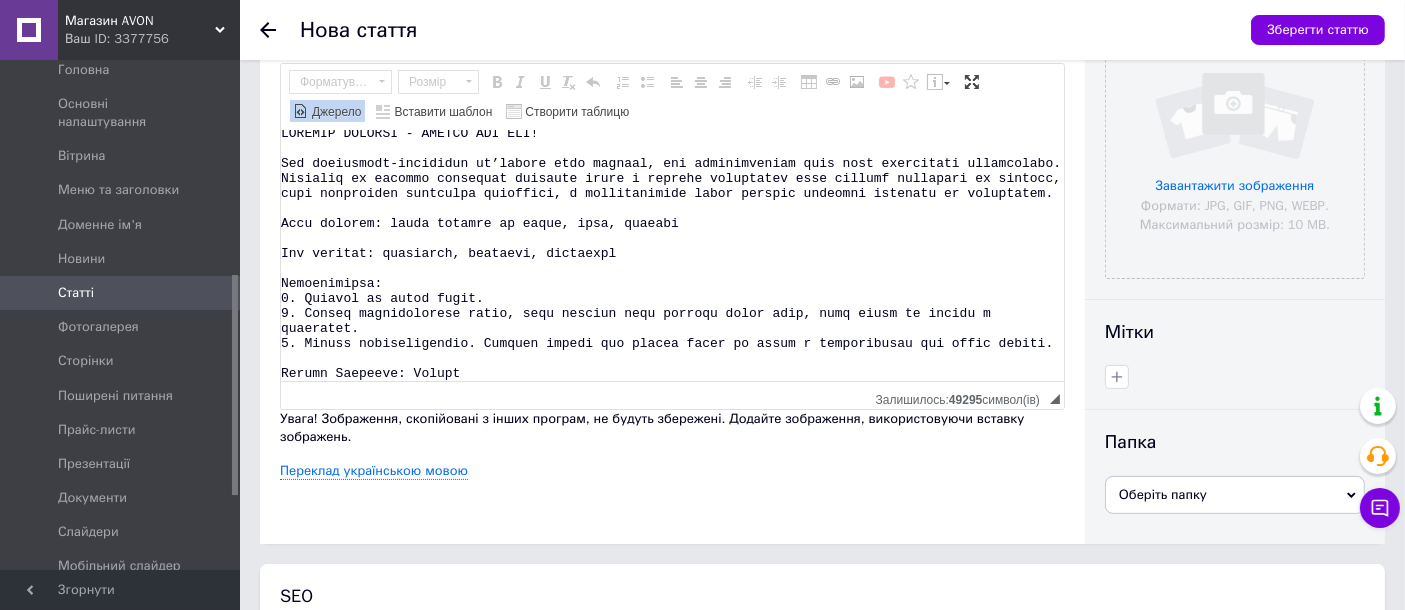 click at bounding box center (672, 256) 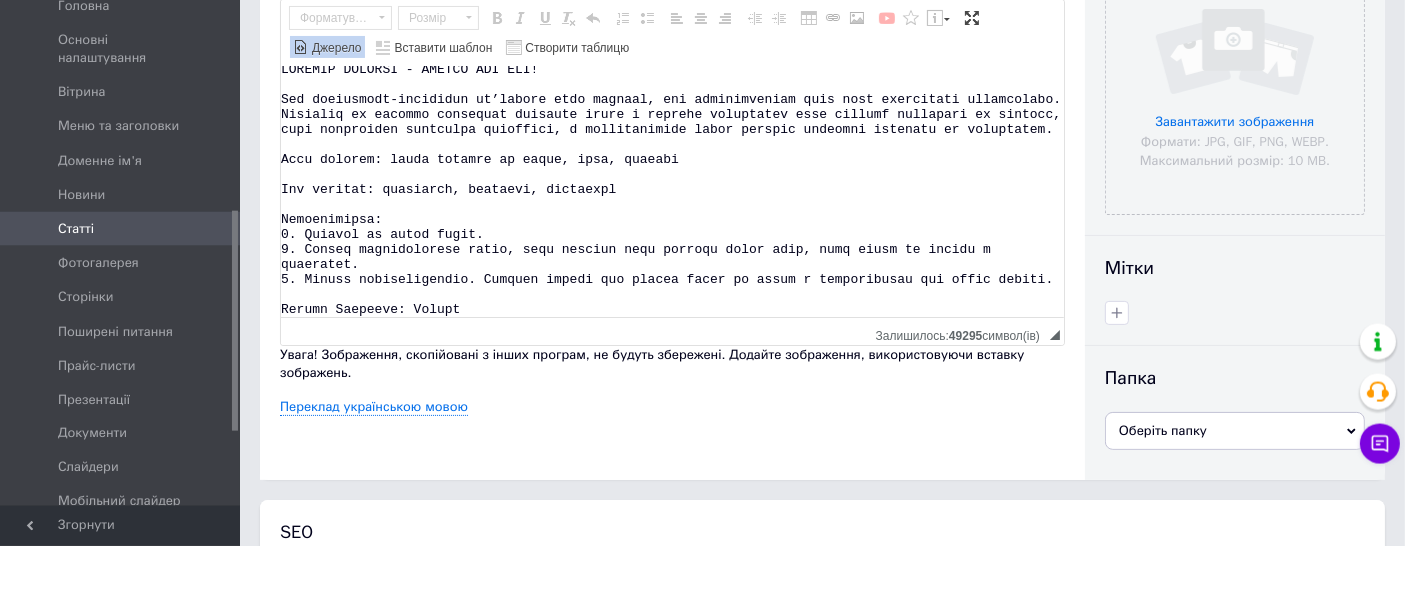 scroll, scrollTop: 346, scrollLeft: 0, axis: vertical 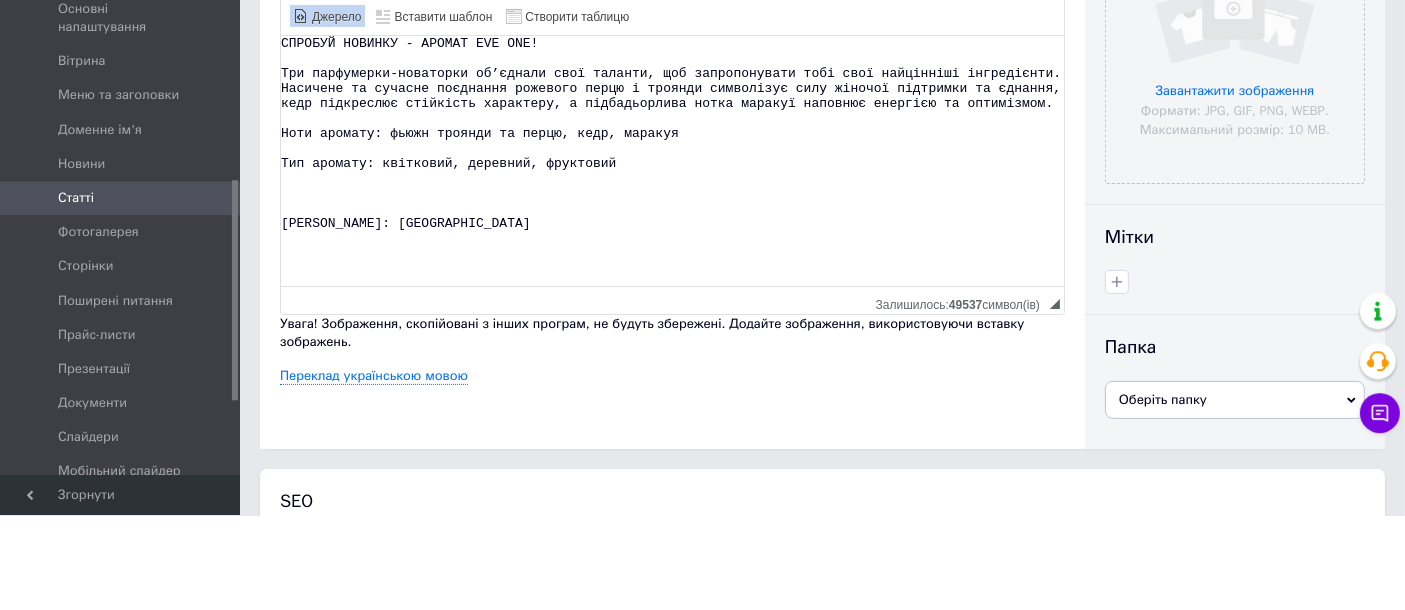 type on "СПРОБУЙ НОВИНКУ - АРОМАТ EVE ONE!
Три парфумерки-новаторки об’єднали свої таланти, щоб запропонувати тобі свої найцінніші інгредієнти. Насичене та сучасне поєднання рожевого перцю і троянди символізує силу жіночої підтримки та єднання, кедр підкреслює стійкість характеру, а підбадьорлива нотка маракуї наповнює енергією та оптимізмом.
Ноти аромату: фьюжн троянди та перцю, кедр, маракуя
Тип аромату: квітковий, деревний, фруктовий
[PERSON_NAME]: [GEOGRAPHIC_DATA]" 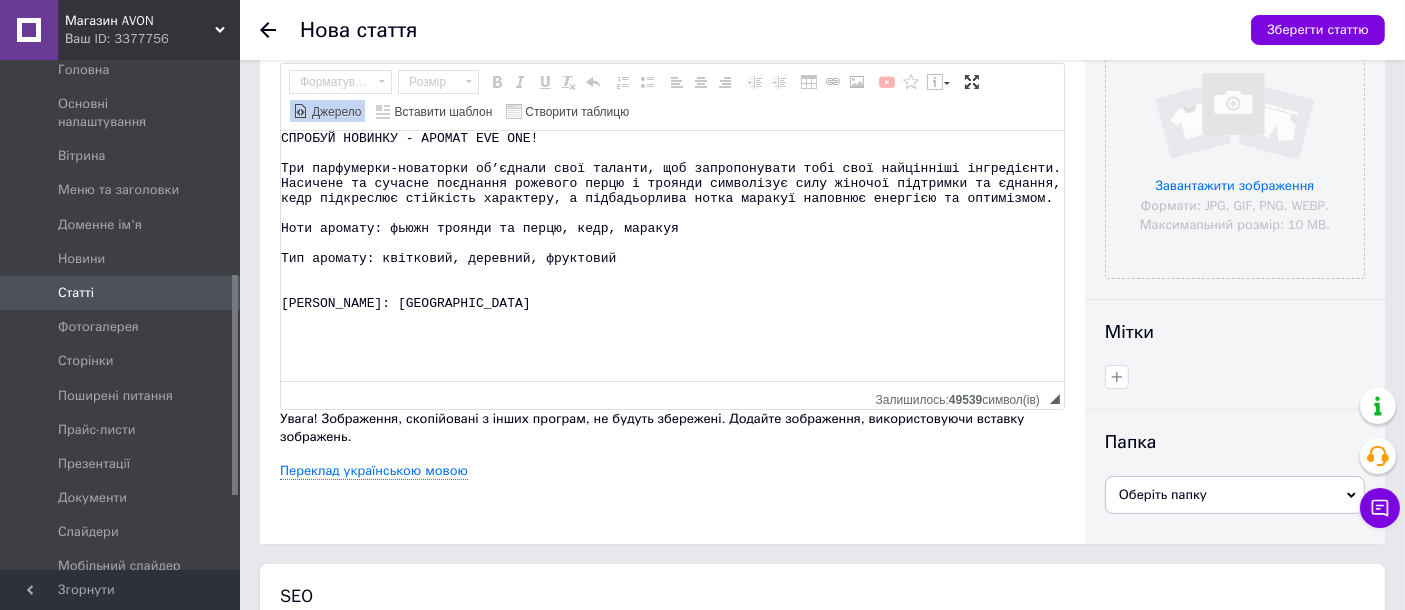 click on "Джерело" at bounding box center [335, 112] 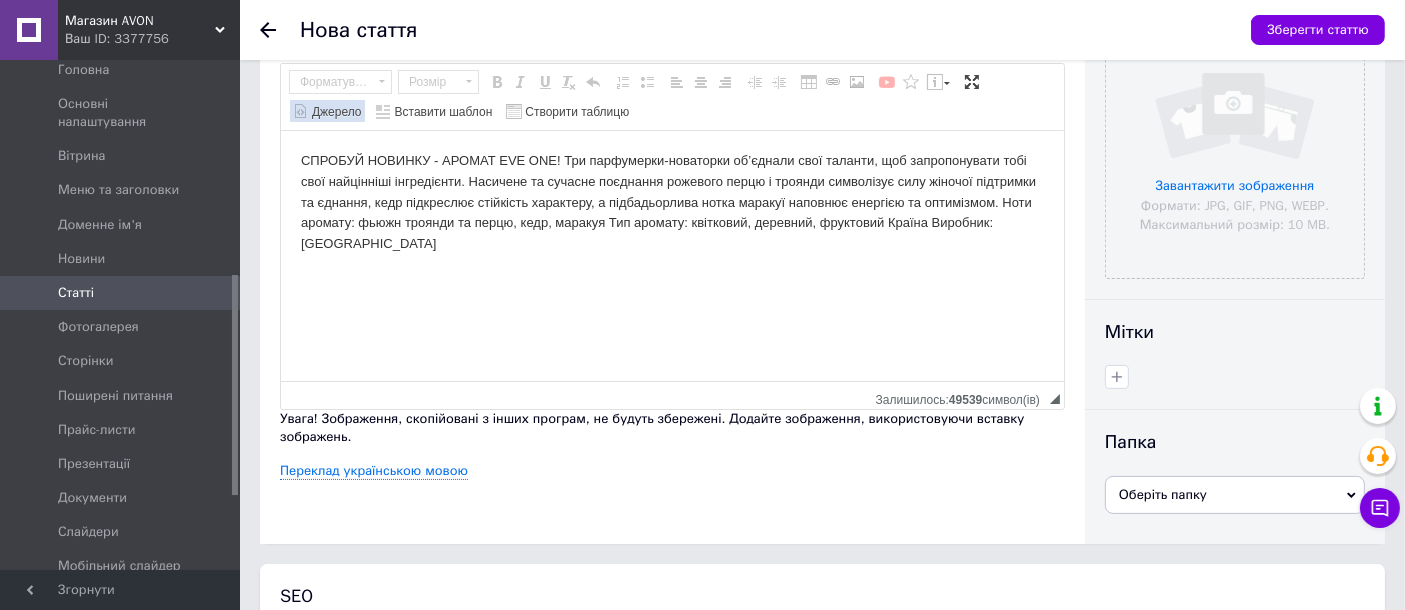 scroll, scrollTop: 0, scrollLeft: 0, axis: both 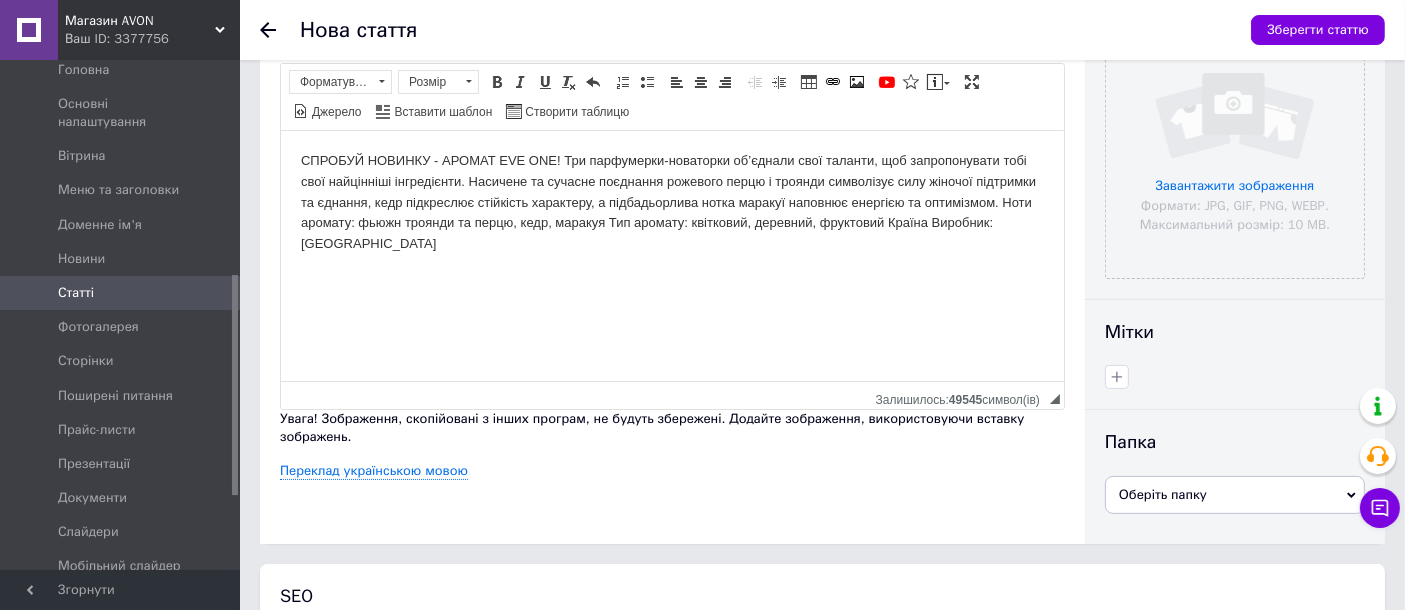 click on "СПРОБУЙ НОВИНКУ - АРОМАТ EVE ONE! Три парфумерки-новаторки об’єднали свої таланти, щоб запропонувати тобі свої найцінніші інгредієнти. Насичене та сучасне поєднання рожевого перцю і троянди символізує силу жіночої підтримки та єднання, кедр підкреслює стійкість характеру, а підбадьорлива нотка маракуї наповнює енергією та оптимізмом. Ноти аромату: фьюжн троянди та перцю, кедр, маракуя Тип аромату: квітковий, деревний, фруктовий Країна Виробник: [GEOGRAPHIC_DATA]" at bounding box center (671, 203) 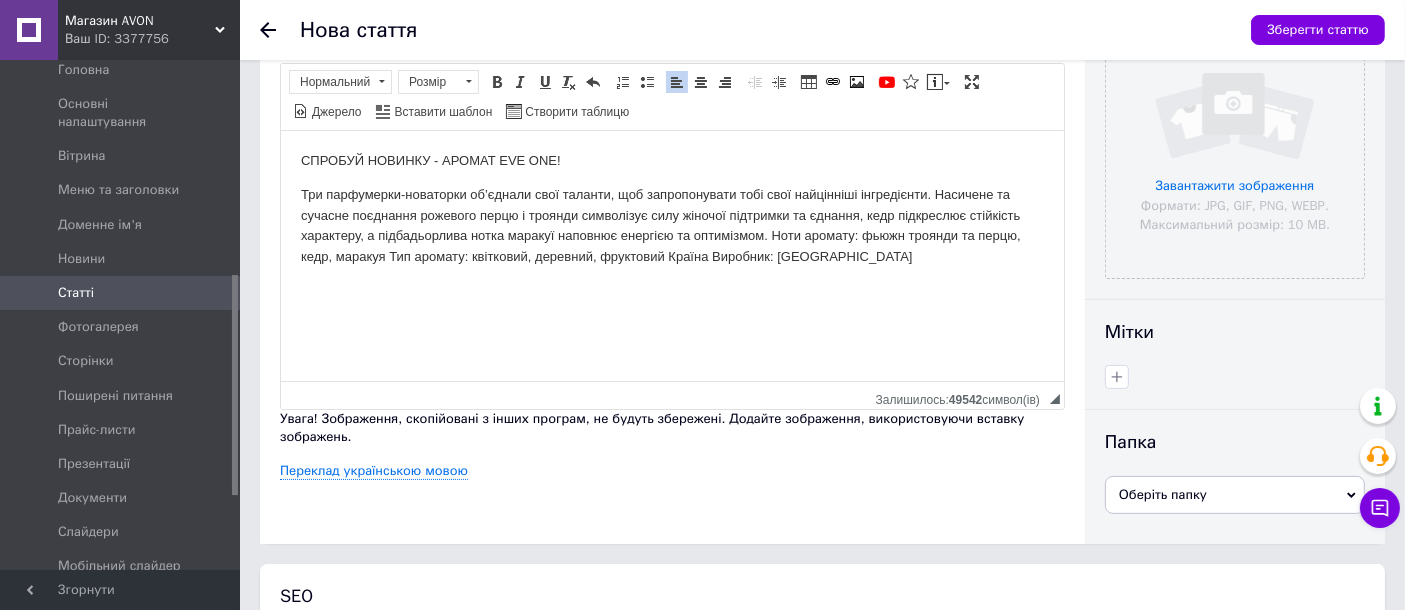 click on "СПРОБУЙ НОВИНКУ - АРОМАТ EVE ONE!" at bounding box center (671, 161) 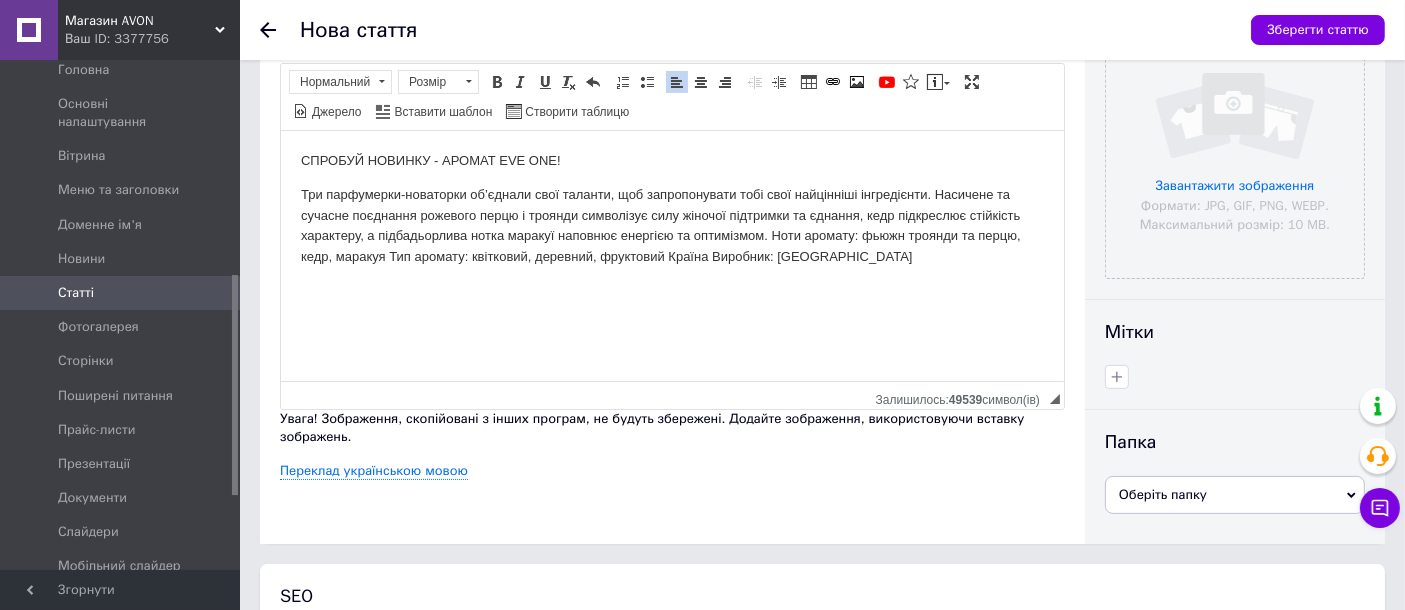 click on "Три парфумерки-новаторки об’єднали свої таланти, щоб запропонувати тобі свої найцінніші інгредієнти. Насичене та сучасне поєднання рожевого перцю і троянди символізує силу жіночої підтримки та єднання, кедр підкреслює стійкість характеру, а підбадьорлива нотка маракуї наповнює енергією та оптимізмом. Ноти аромату: фьюжн троянди та перцю, кедр, маракуя Тип аромату: квітковий, деревний, фруктовий Країна Виробник: [GEOGRAPHIC_DATA]" at bounding box center [671, 226] 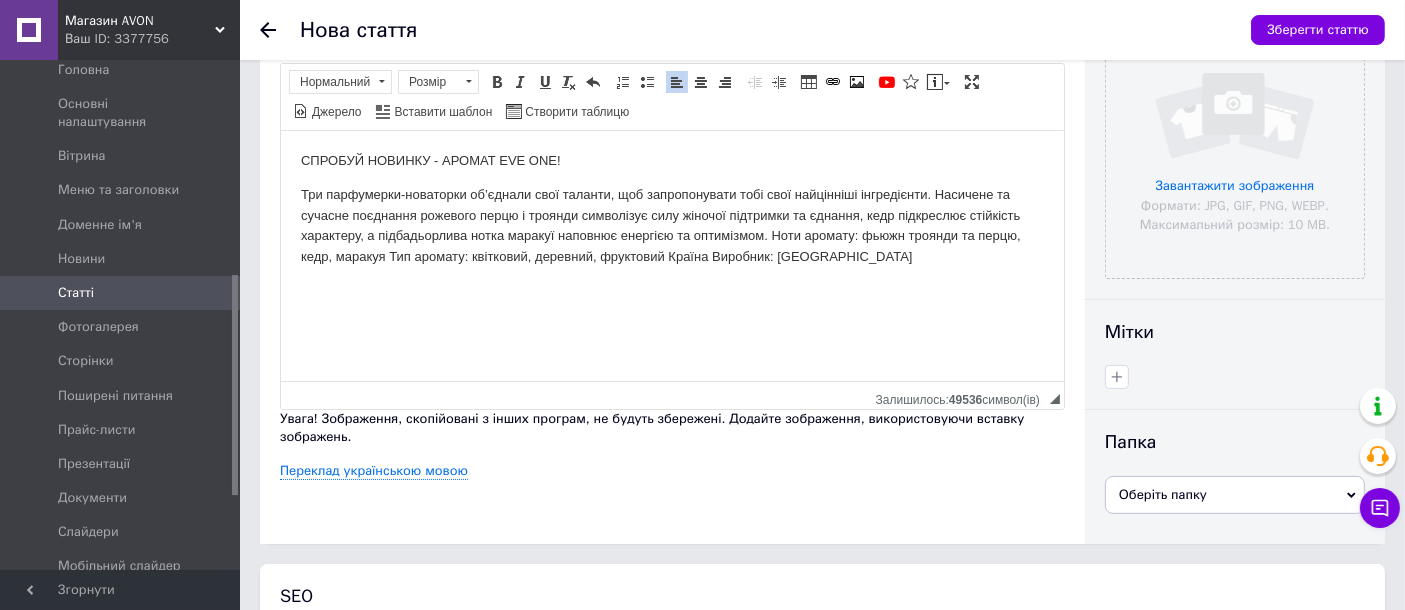 click on "Три парфумерки-новаторки об’єднали свої таланти, щоб запропонувати тобі свої найцінніші інгредієнти. Насичене та сучасне поєднання рожевого перцю і троянди символізує силу жіночої підтримки та єднання, кедр підкреслює стійкість характеру, а підбадьорлива нотка маракуї наповнює енергією та оптимізмом. Ноти аромату: фьюжн троянди та перцю, кедр, маракуя Тип аромату: квітковий, деревний, фруктовий Країна Виробник: [GEOGRAPHIC_DATA]" at bounding box center [671, 226] 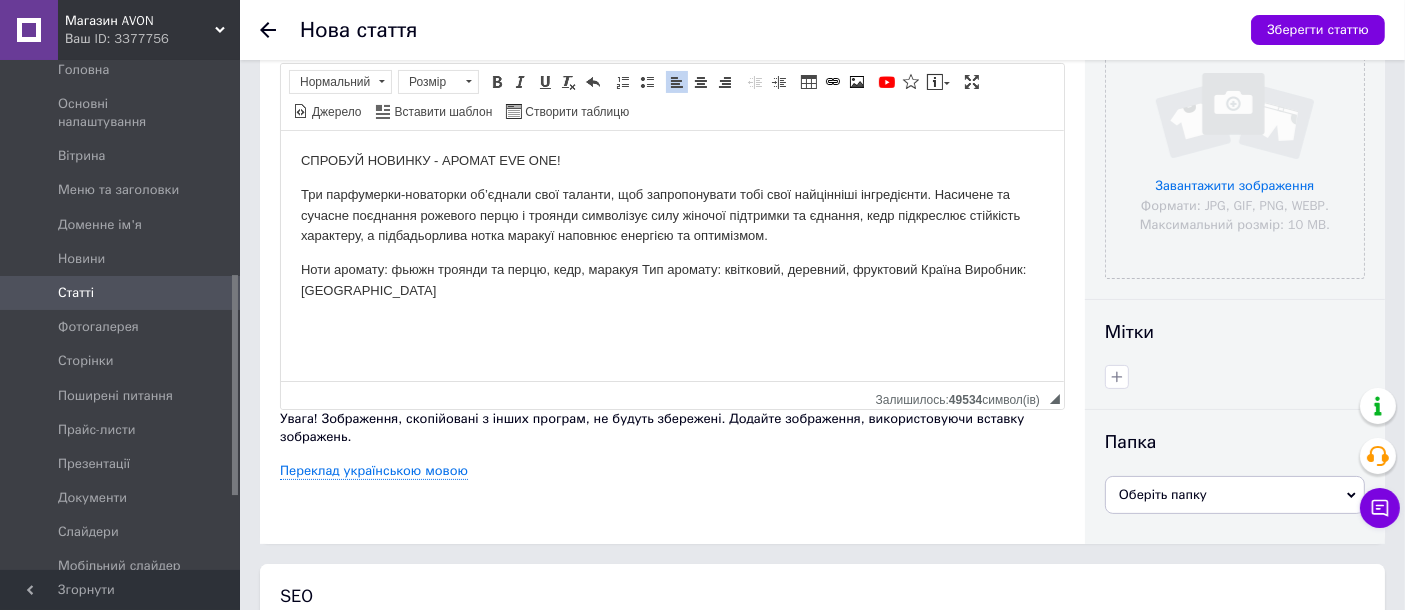 click on "Ноти аромату: фьюжн троянди та перцю, кедр, маракуя Тип аромату: квітковий, деревний, фруктовий Країна Виробник: [GEOGRAPHIC_DATA]" at bounding box center [671, 281] 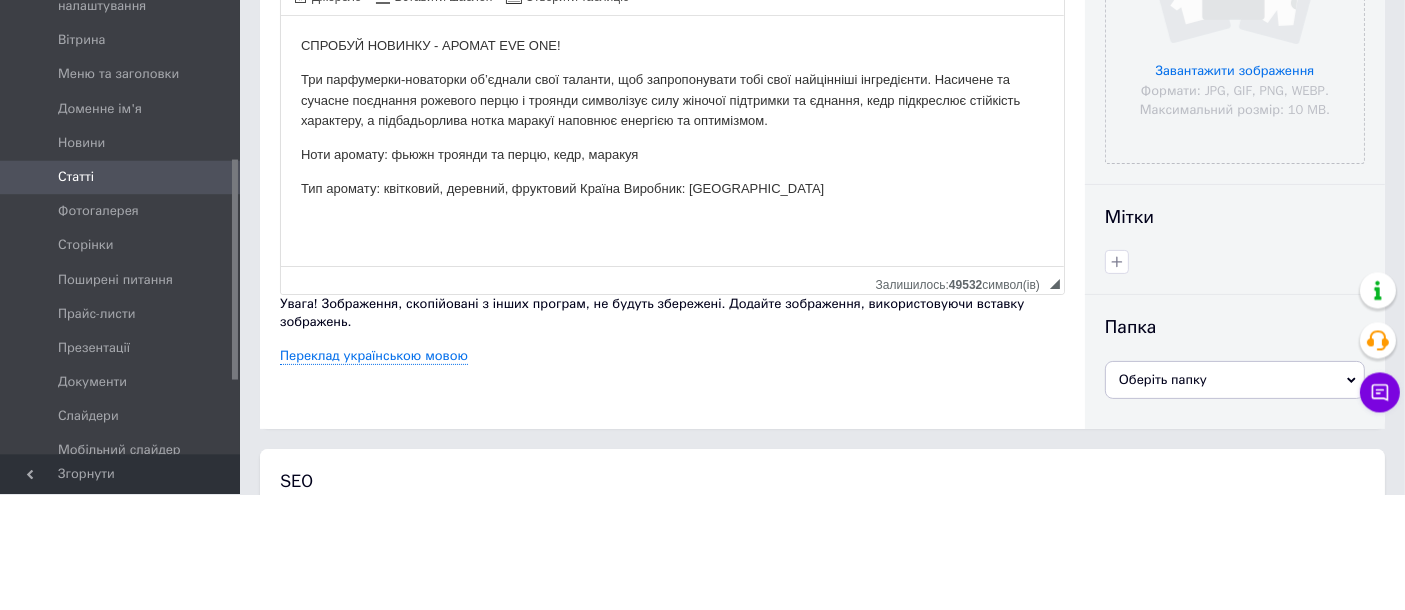 scroll, scrollTop: 346, scrollLeft: 0, axis: vertical 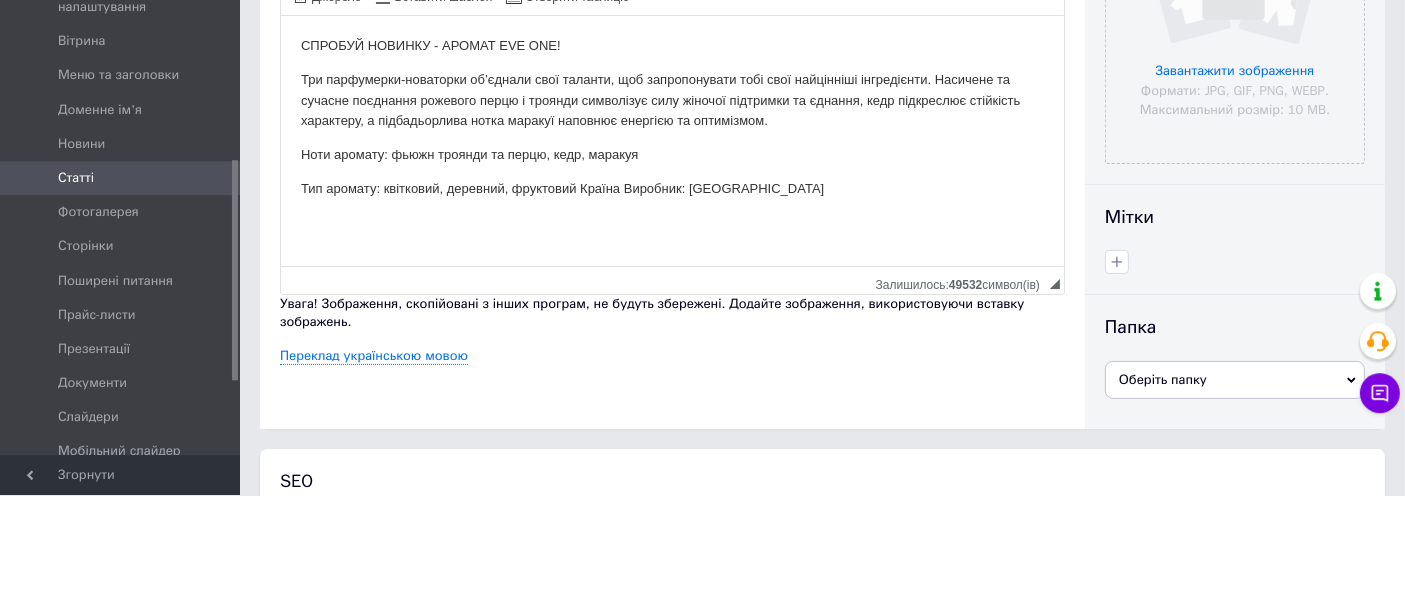 click on "Тип аромату: квітковий, деревний, фруктовий Країна Виробник: [GEOGRAPHIC_DATA]" at bounding box center [671, 189] 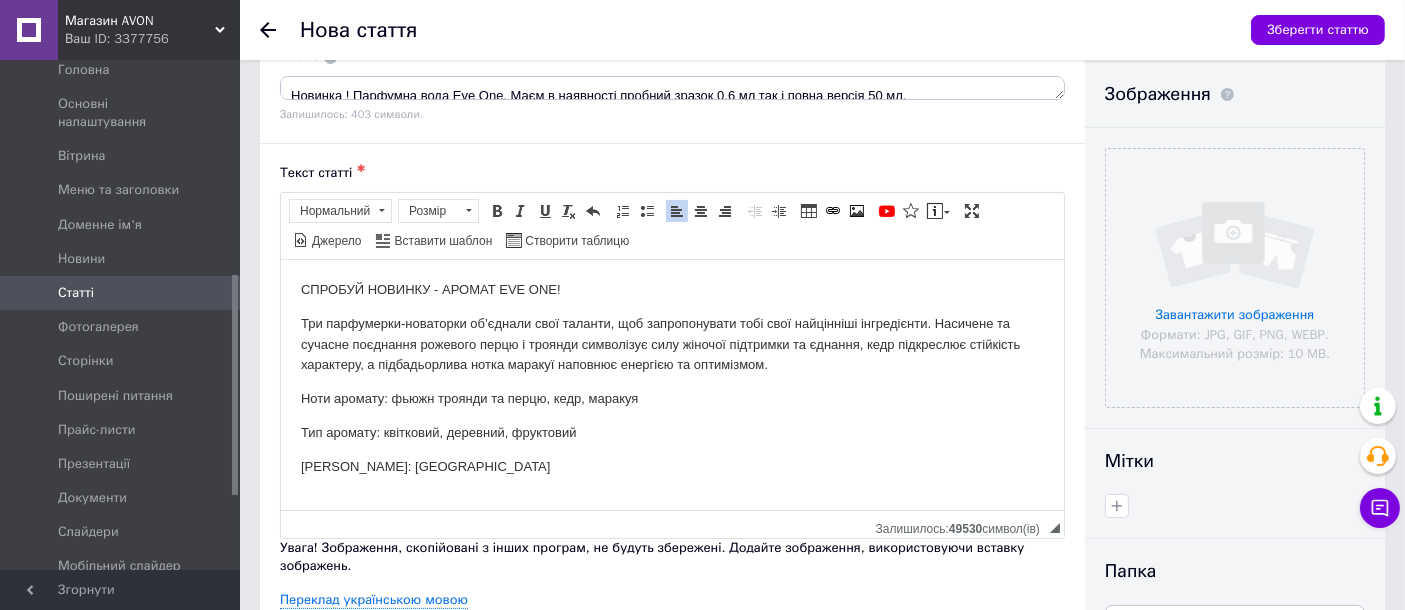scroll, scrollTop: 211, scrollLeft: 0, axis: vertical 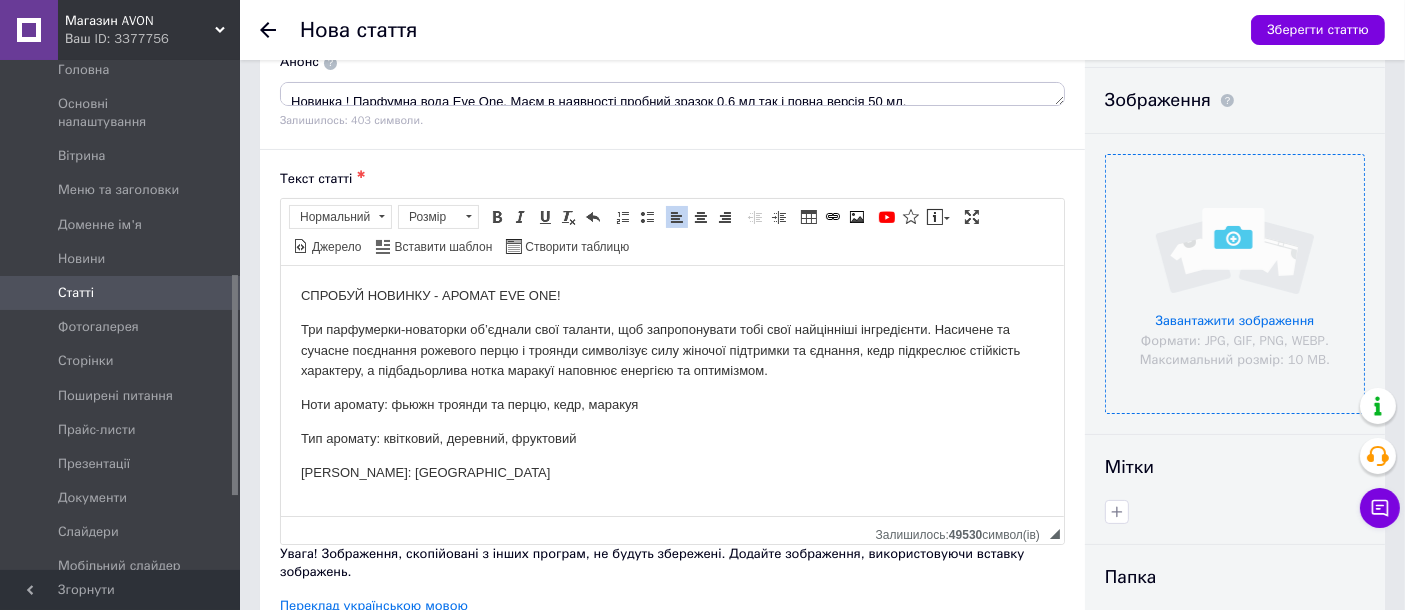 click at bounding box center (1235, 284) 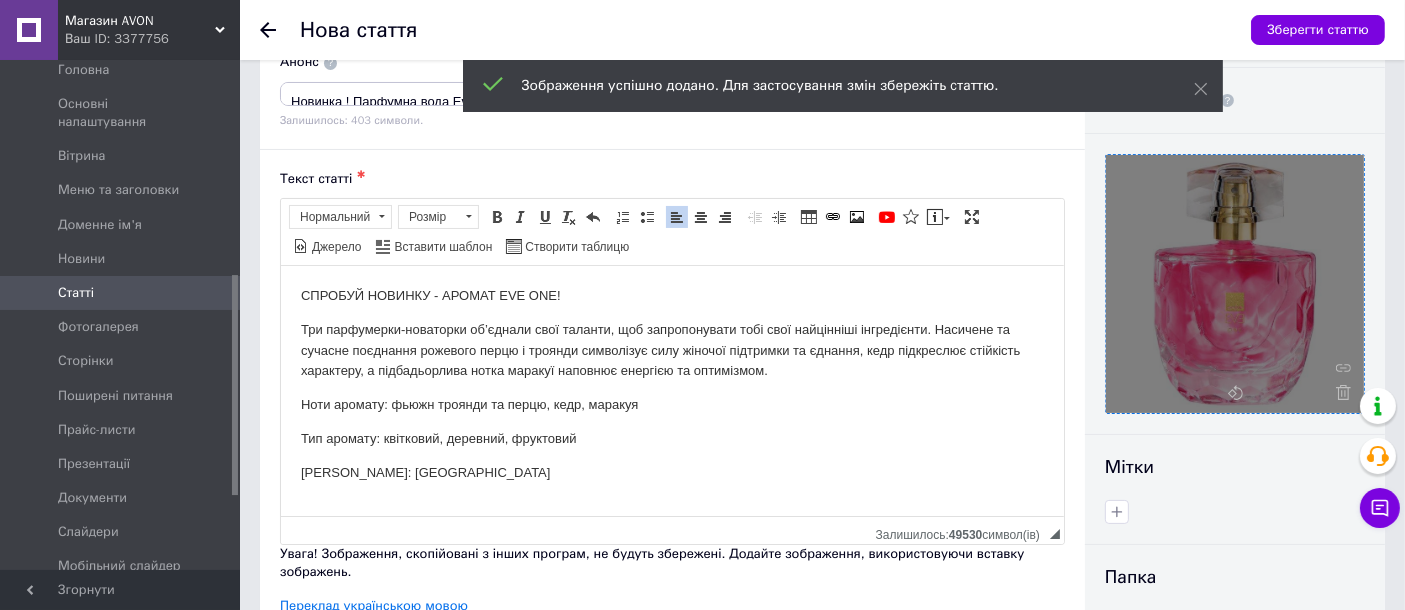 click on "Нова стаття" at bounding box center (765, 30) 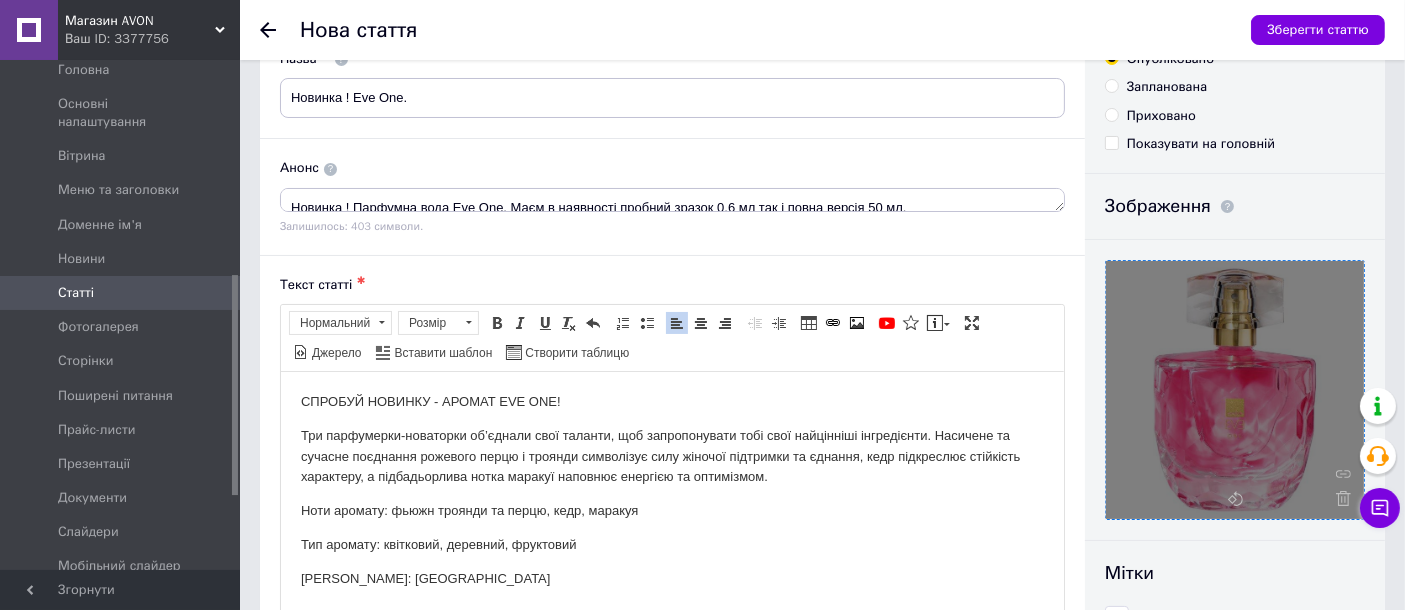 scroll, scrollTop: 105, scrollLeft: 0, axis: vertical 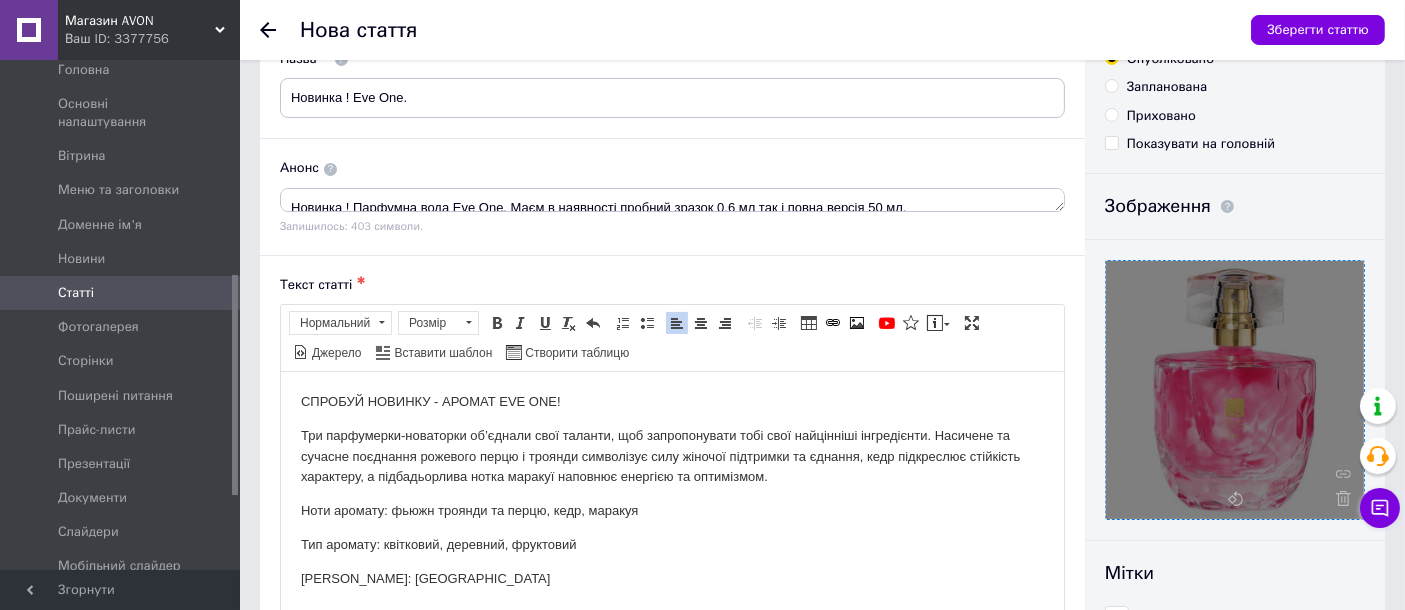 click on "Зберегти статтю" at bounding box center [1308, 30] 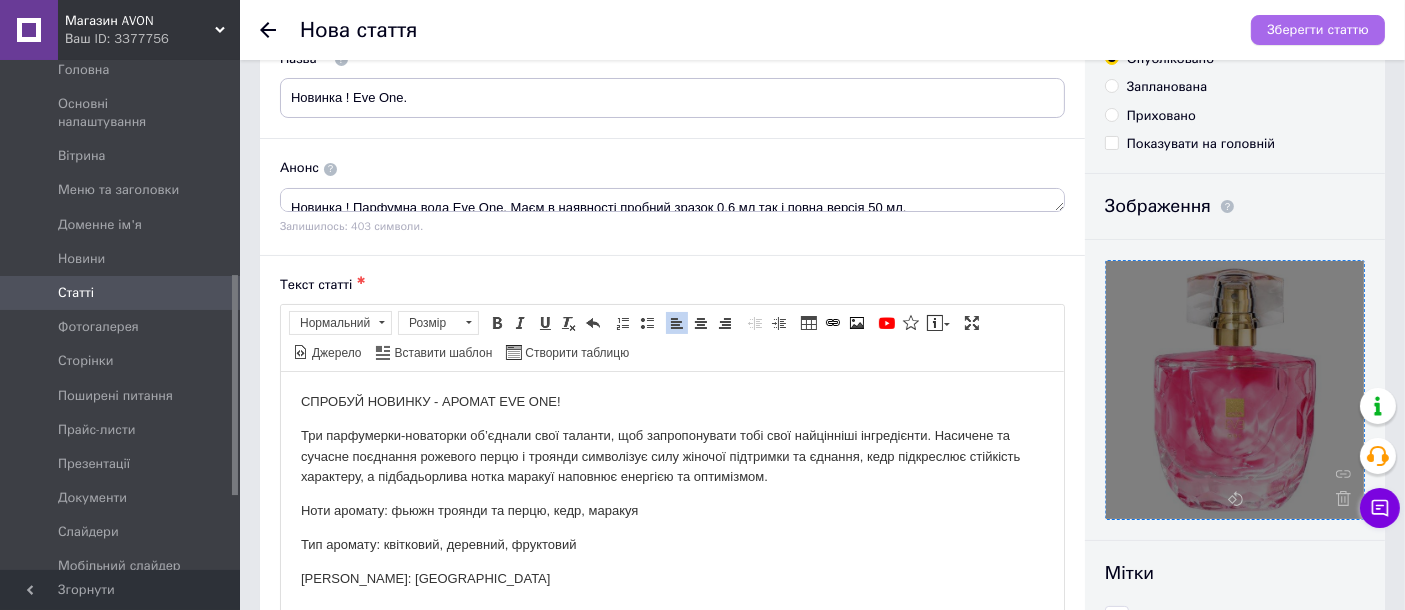 click on "Зберегти статтю" at bounding box center (1318, 30) 